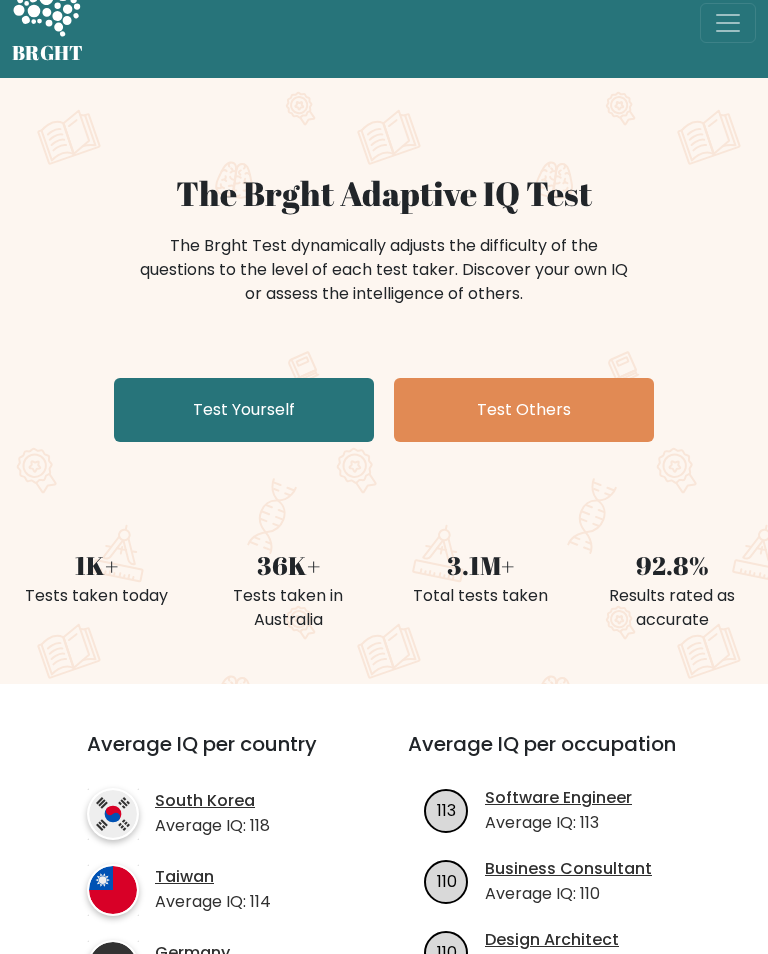 scroll, scrollTop: 28, scrollLeft: 0, axis: vertical 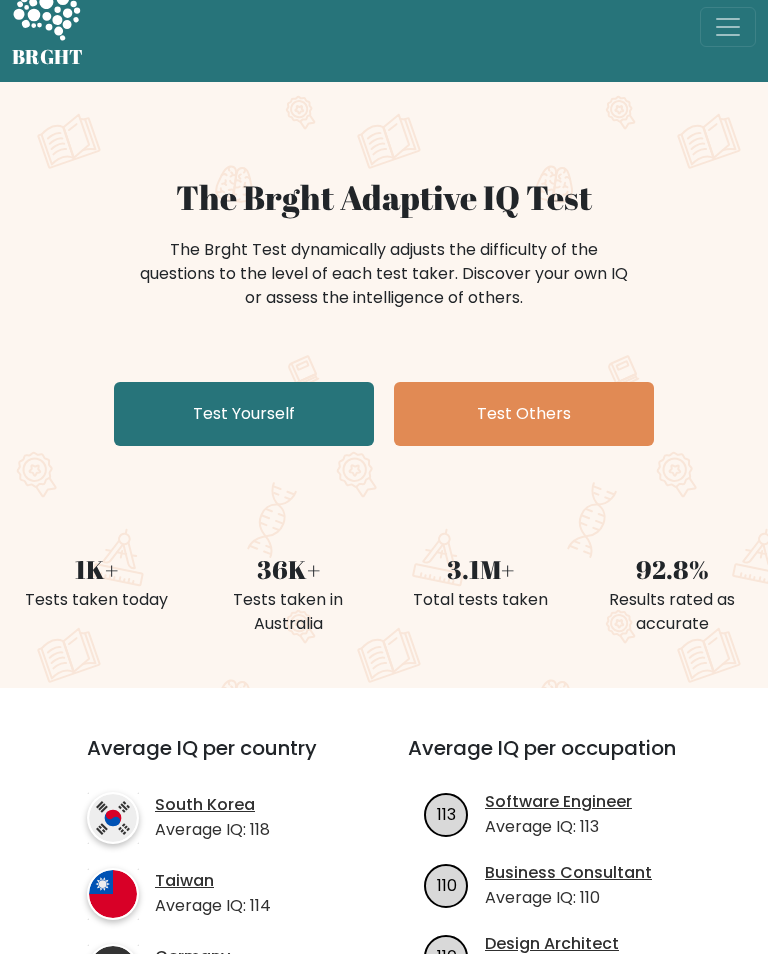 click on "Test Yourself" at bounding box center [244, 414] 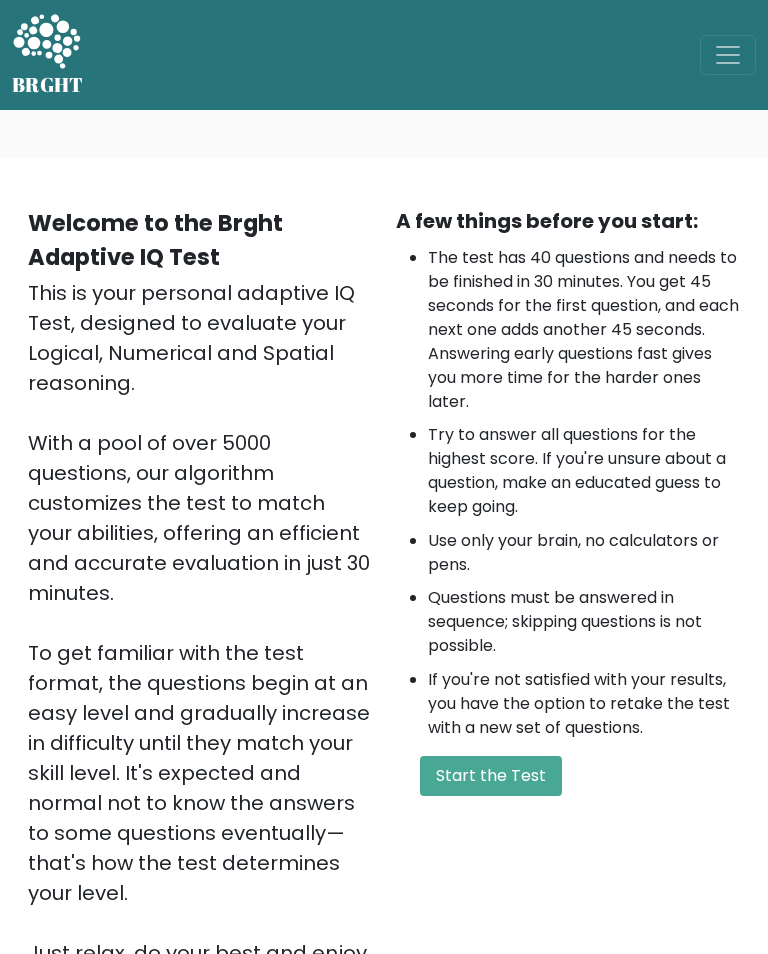 scroll, scrollTop: 0, scrollLeft: 0, axis: both 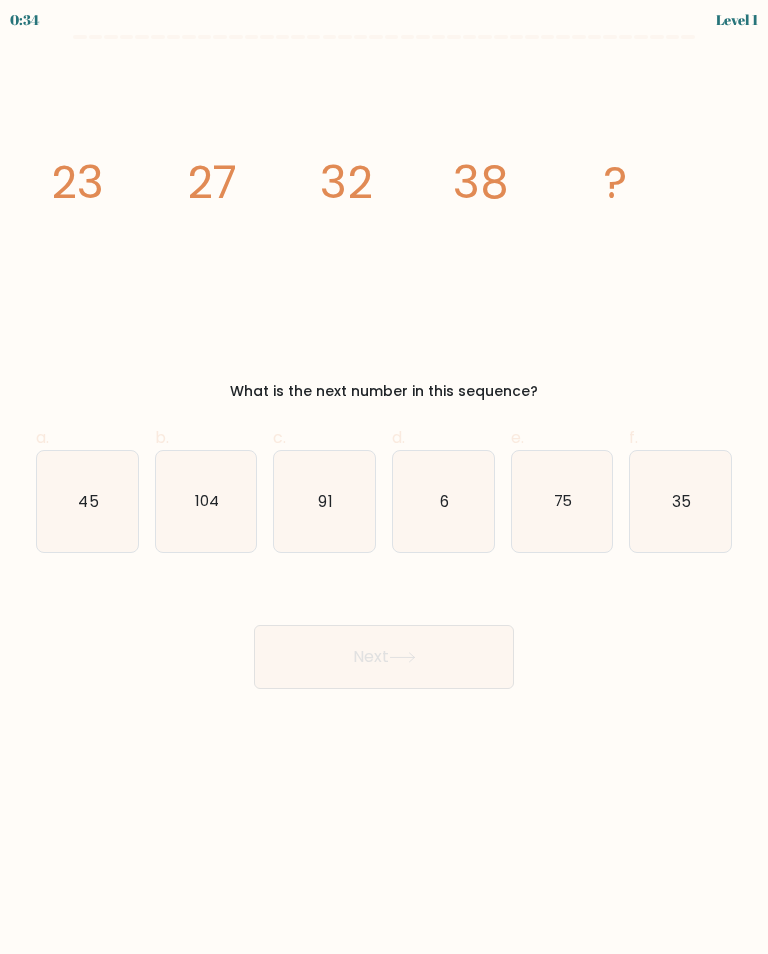 click on "45" at bounding box center (87, 501) 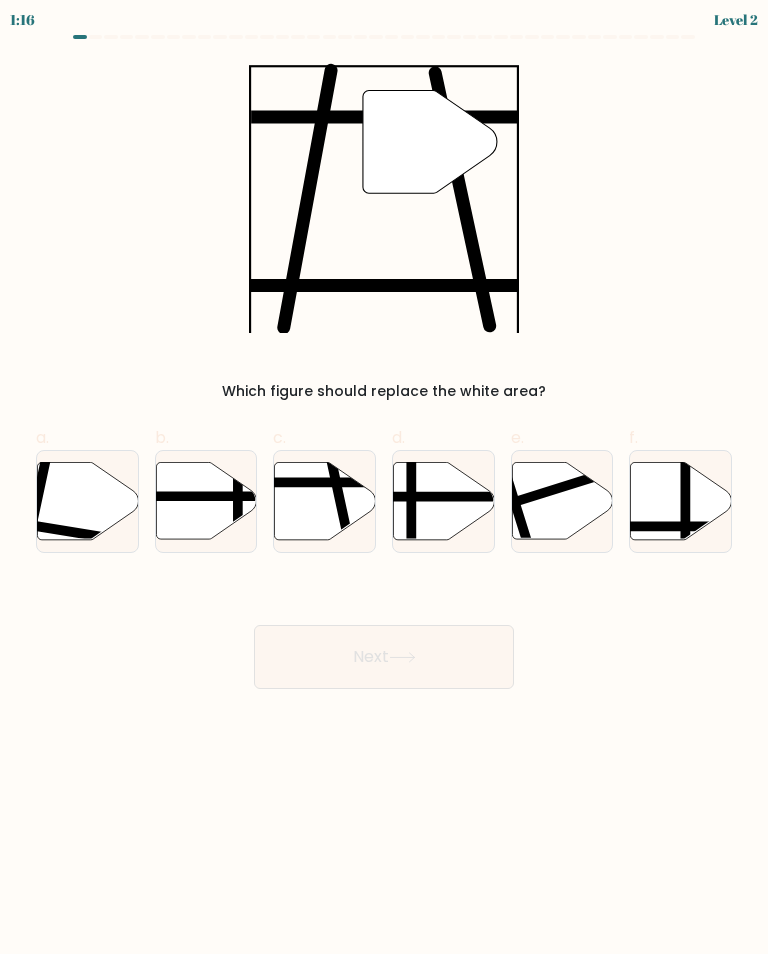 click on "Next" at bounding box center [384, 657] 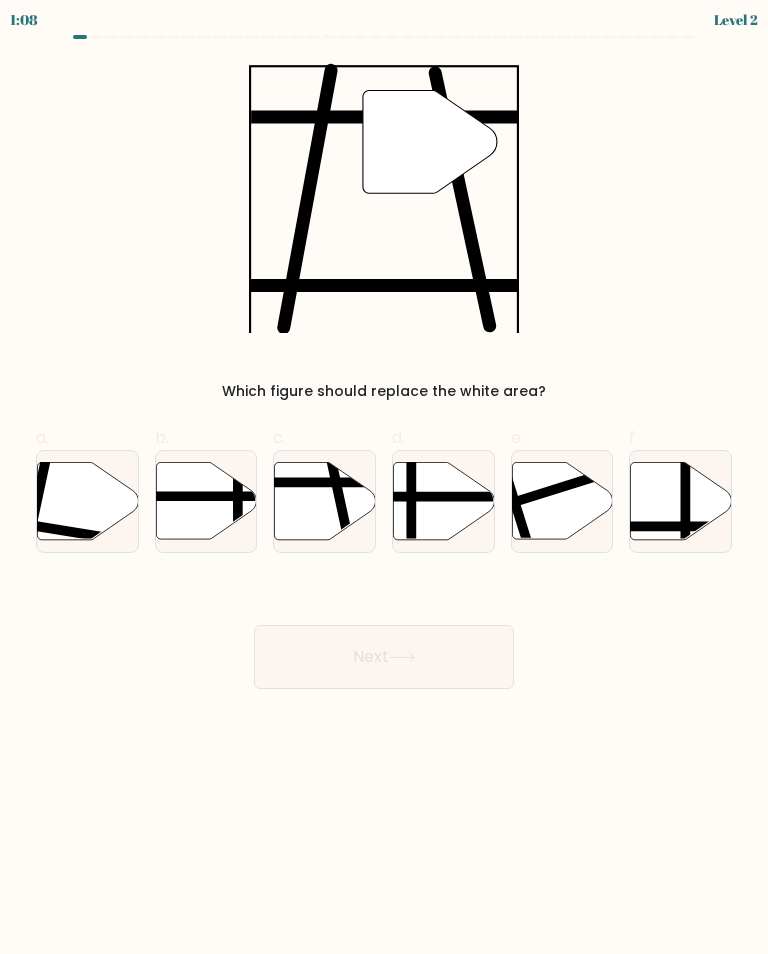 click at bounding box center (325, 500) 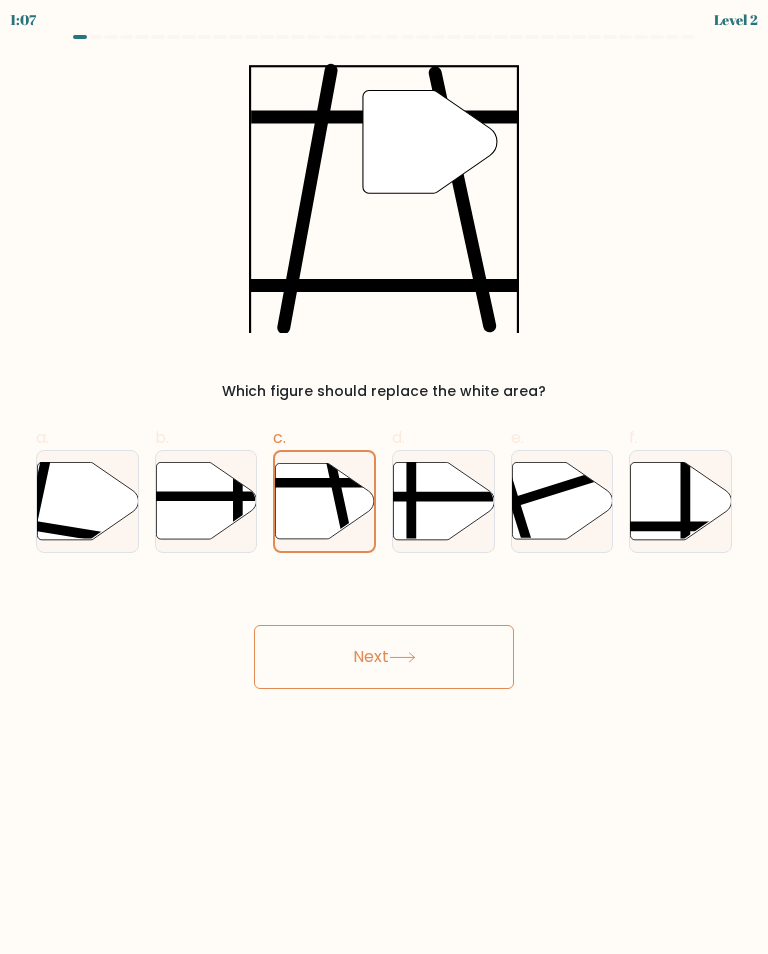 click on "Next" at bounding box center (384, 657) 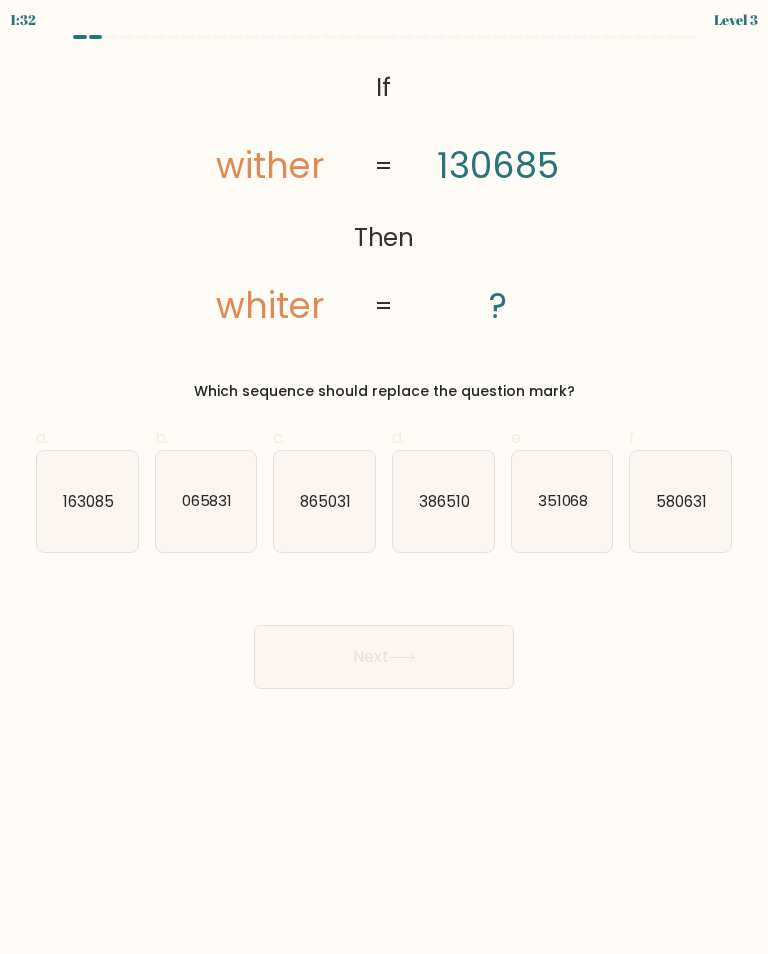 click on "065831" at bounding box center (206, 501) 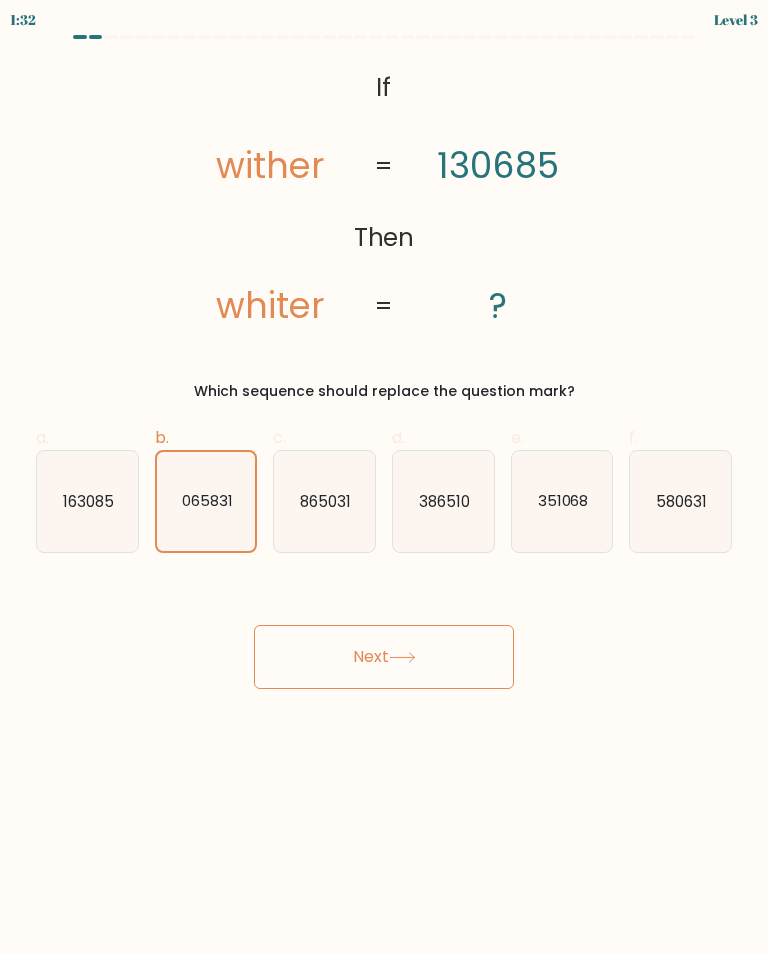 click on "Next" at bounding box center [384, 657] 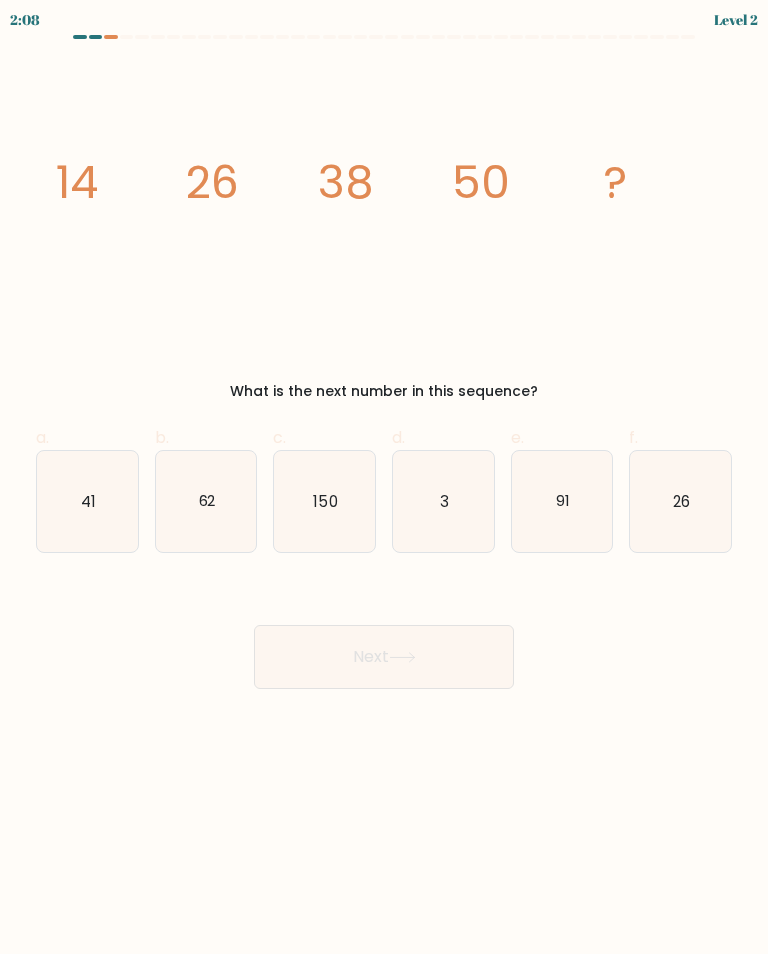 click on "62" at bounding box center [206, 501] 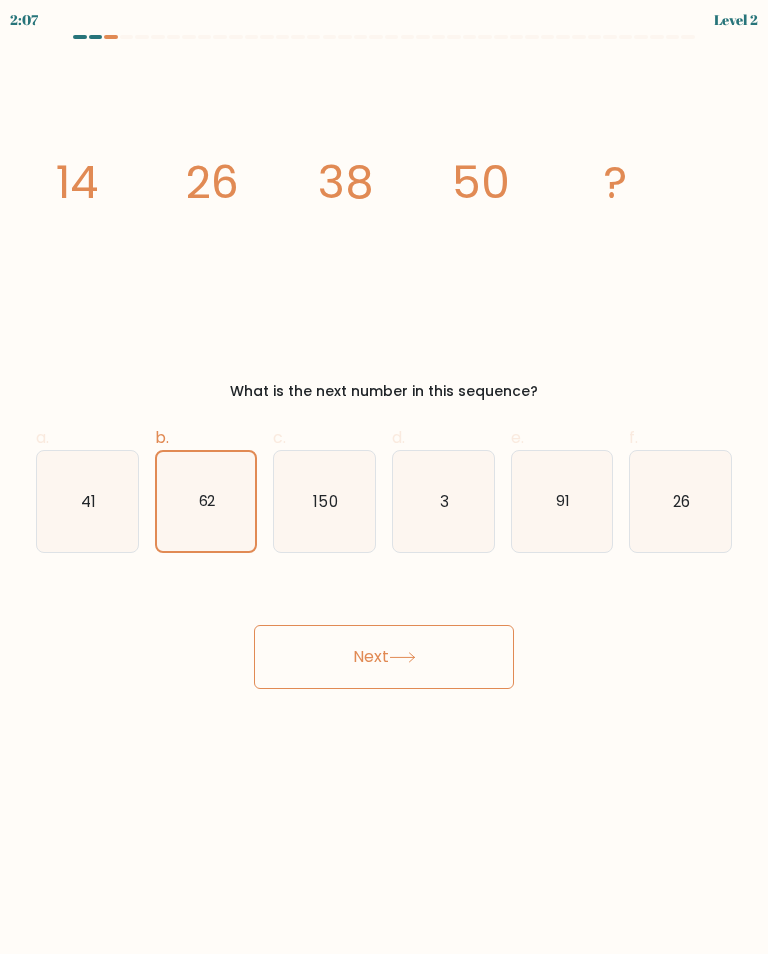 click on "Next" at bounding box center (384, 657) 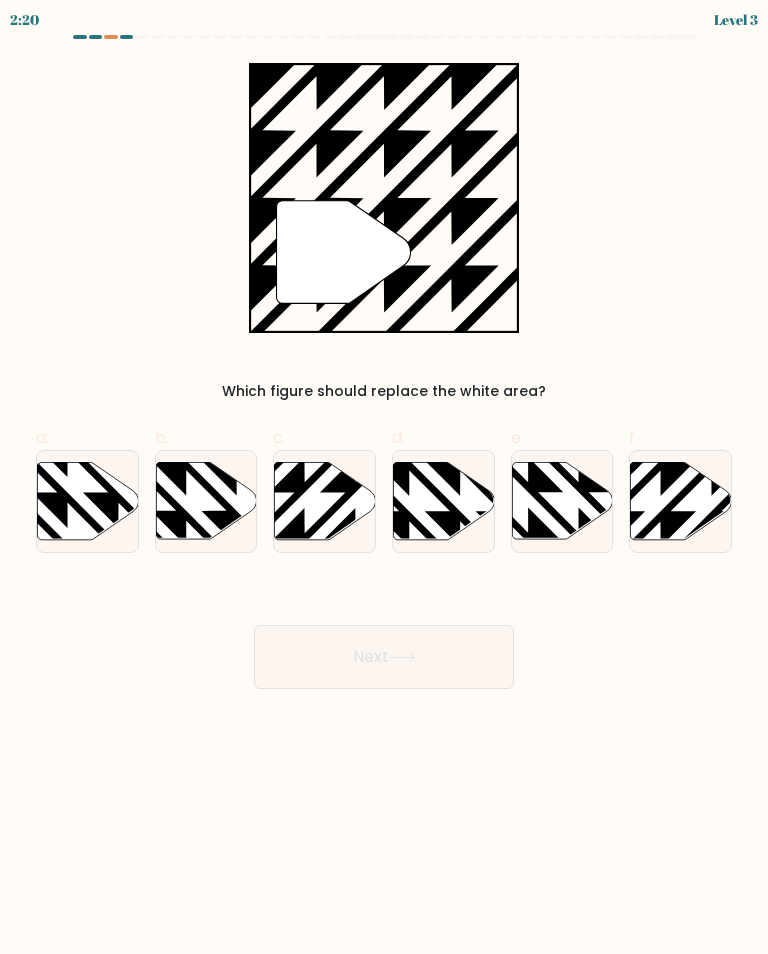 click at bounding box center (681, 500) 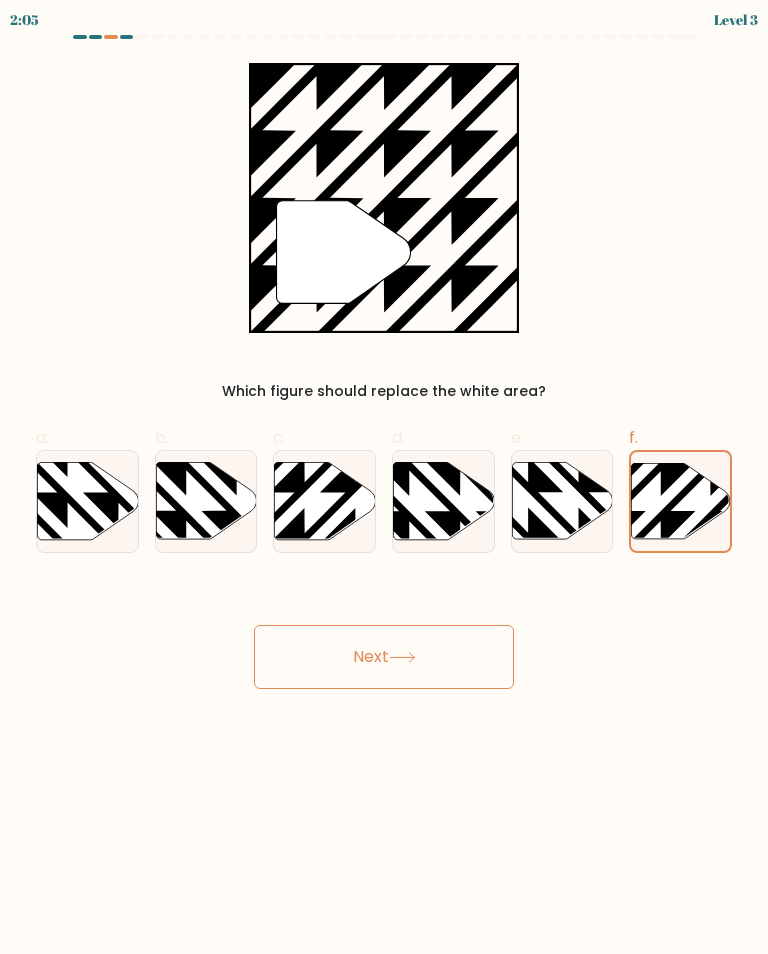 click on "Next" at bounding box center (384, 657) 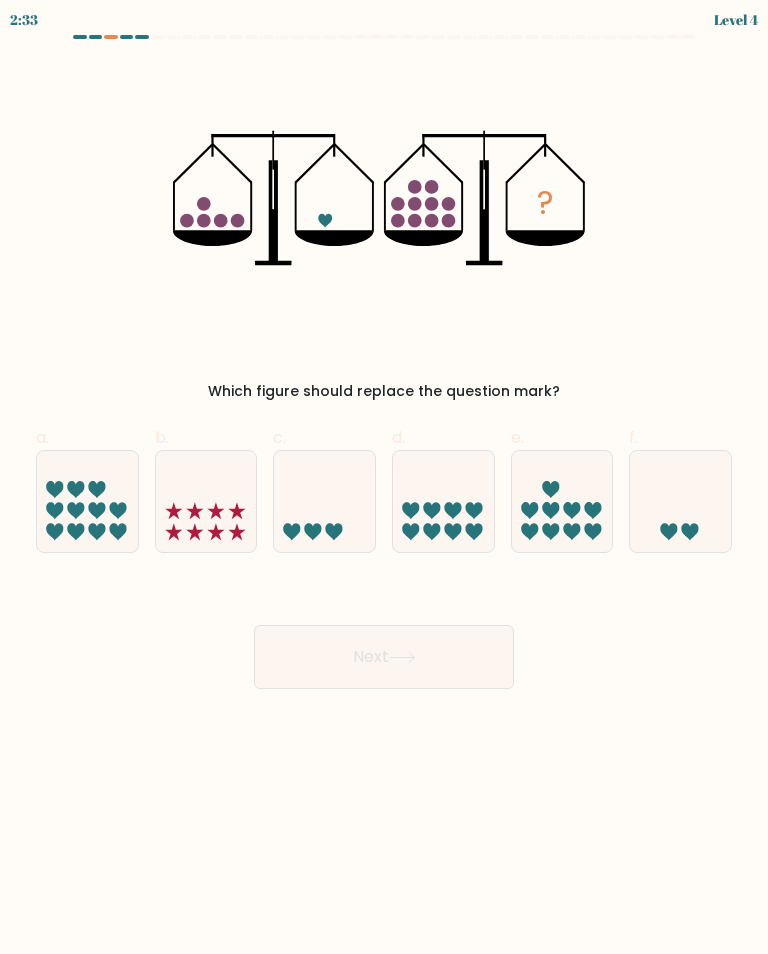 click at bounding box center [680, 501] 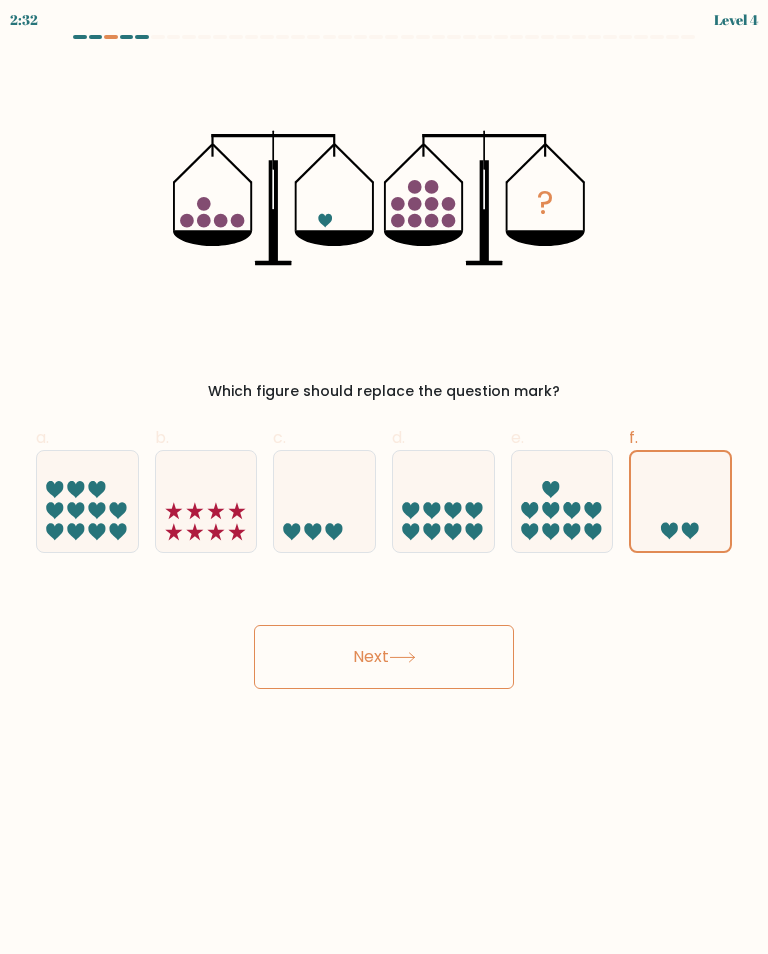 click on "Next" at bounding box center [384, 657] 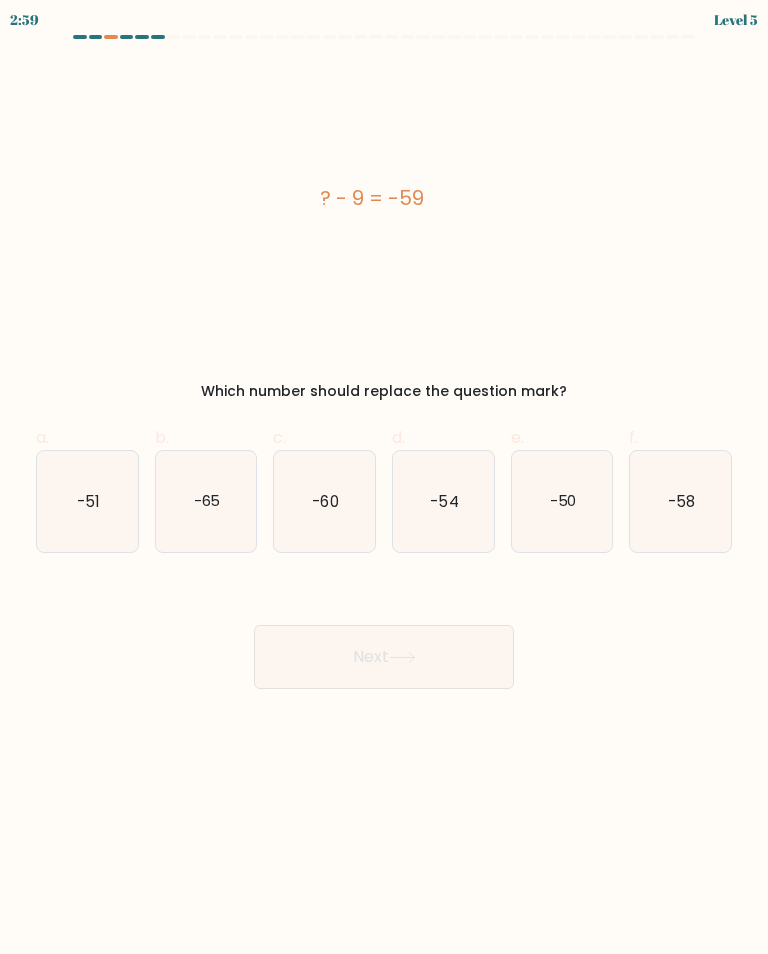 click on "-50" at bounding box center [562, 501] 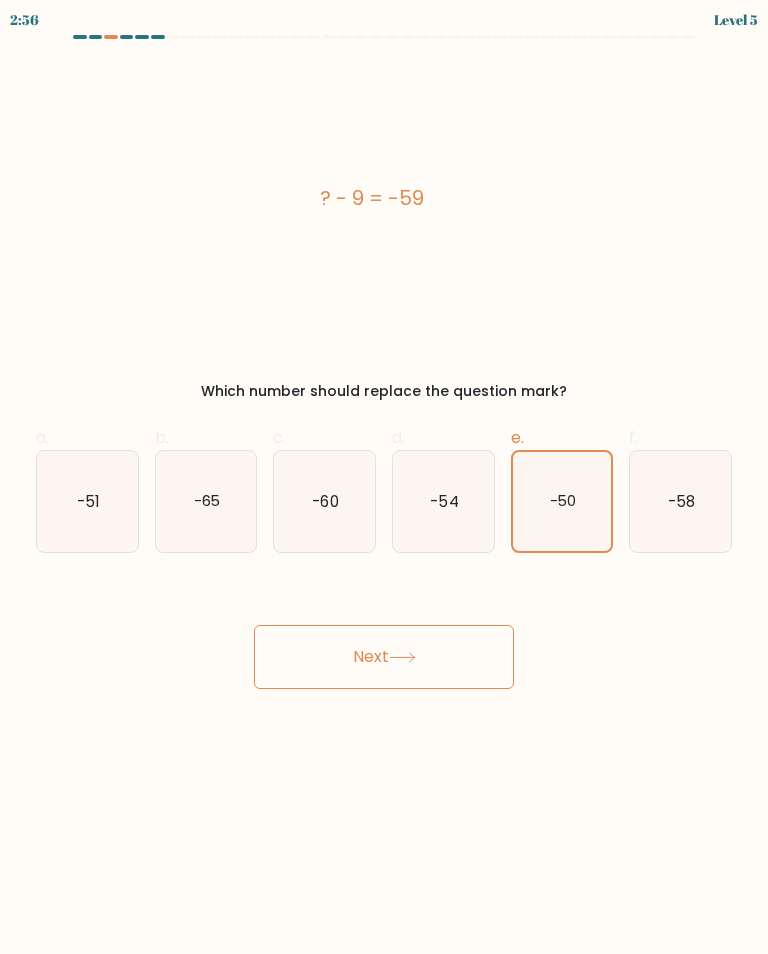 click on "Next" at bounding box center (384, 657) 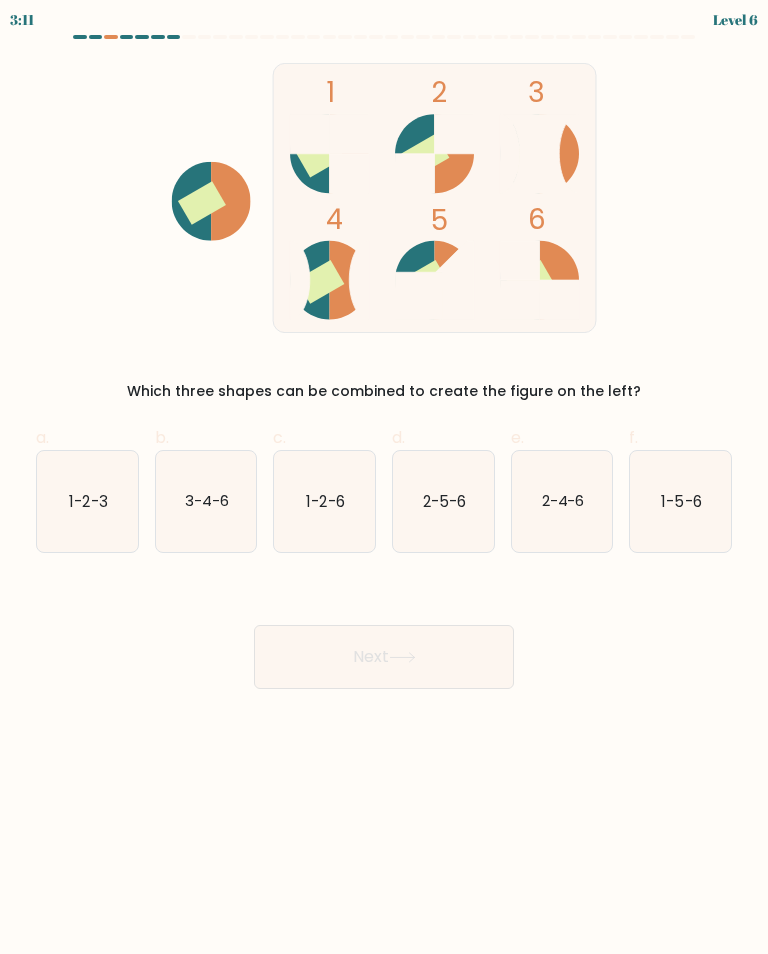 click on "1-2-6" at bounding box center [326, 500] 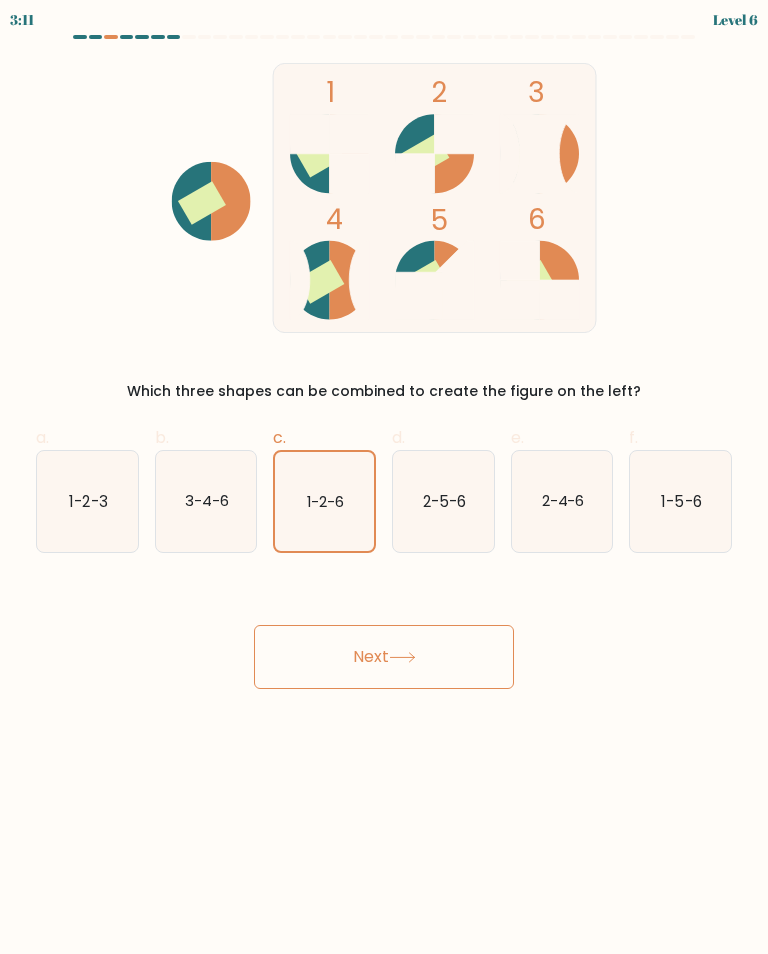 click on "Next" at bounding box center [384, 657] 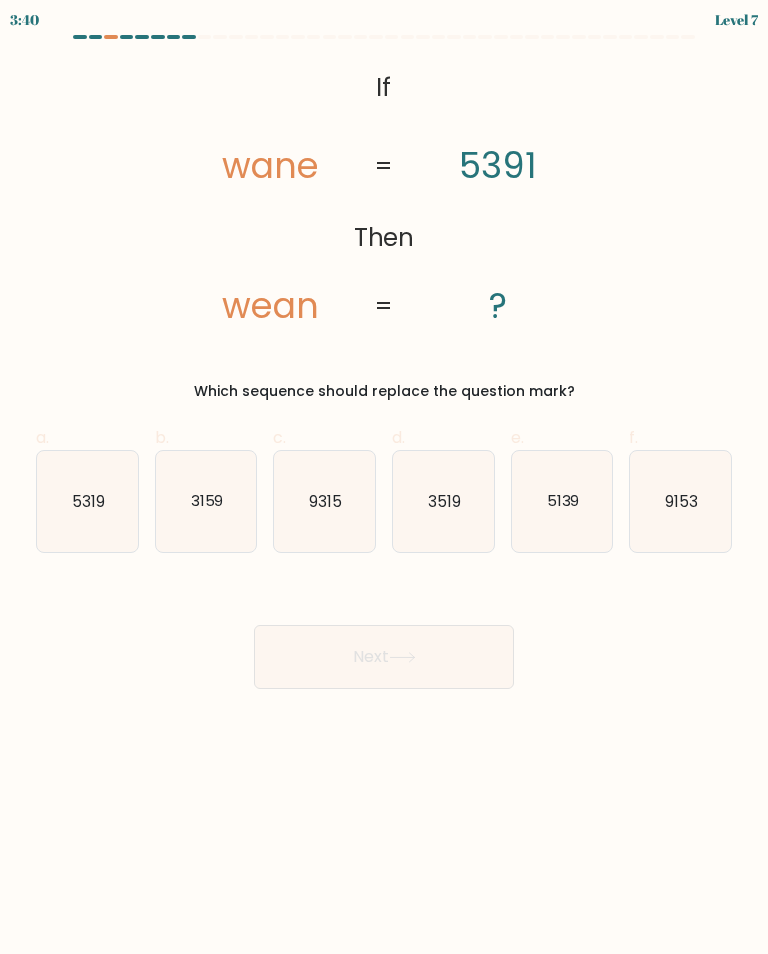 click on "3519" at bounding box center [443, 501] 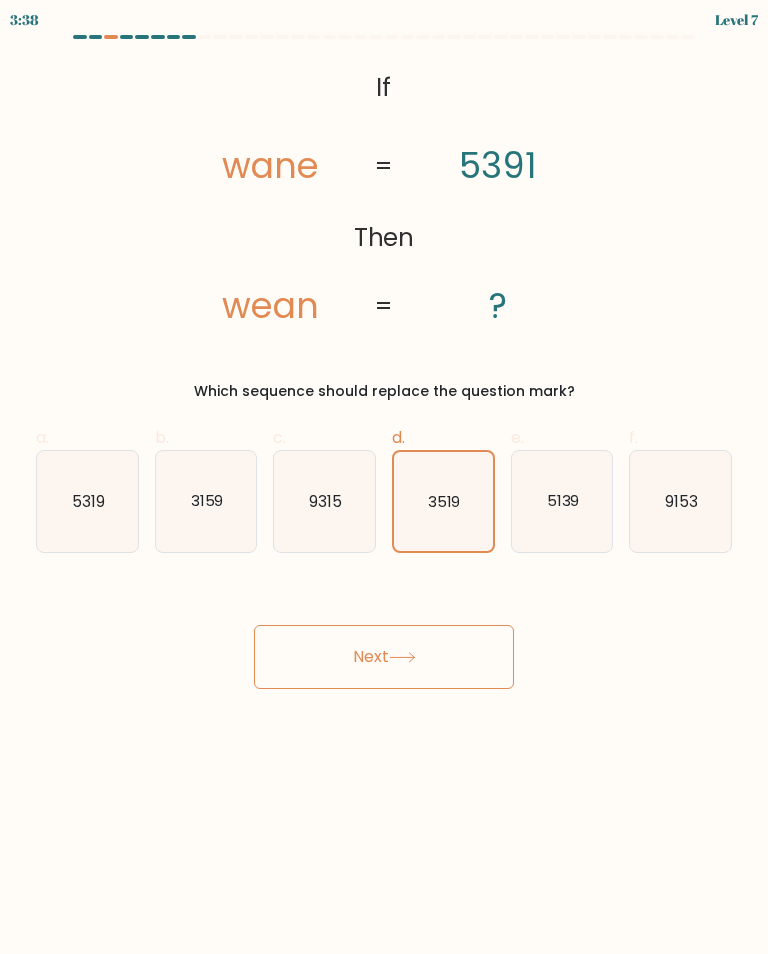 click on "3159" at bounding box center (206, 501) 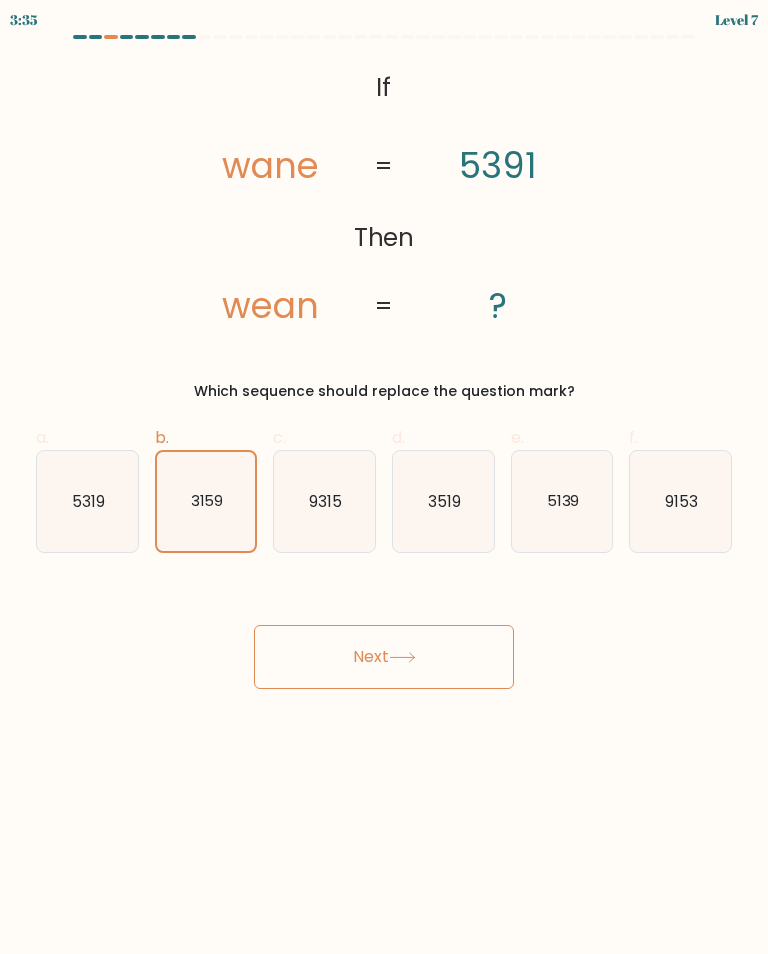 click at bounding box center (402, 657) 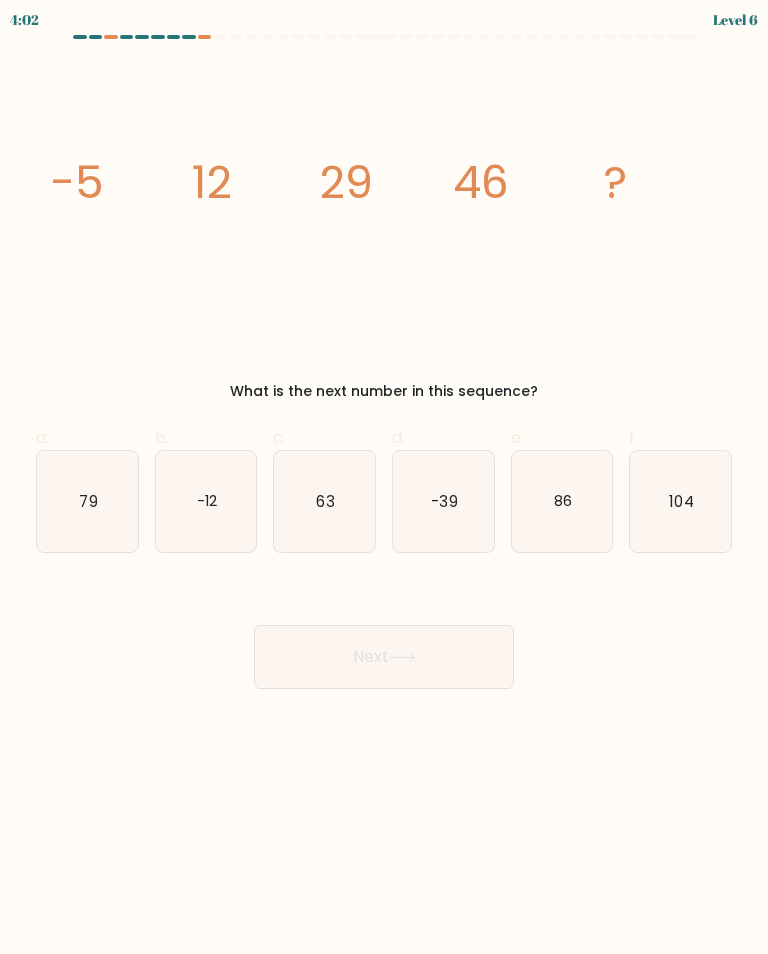 click on "63" at bounding box center (324, 501) 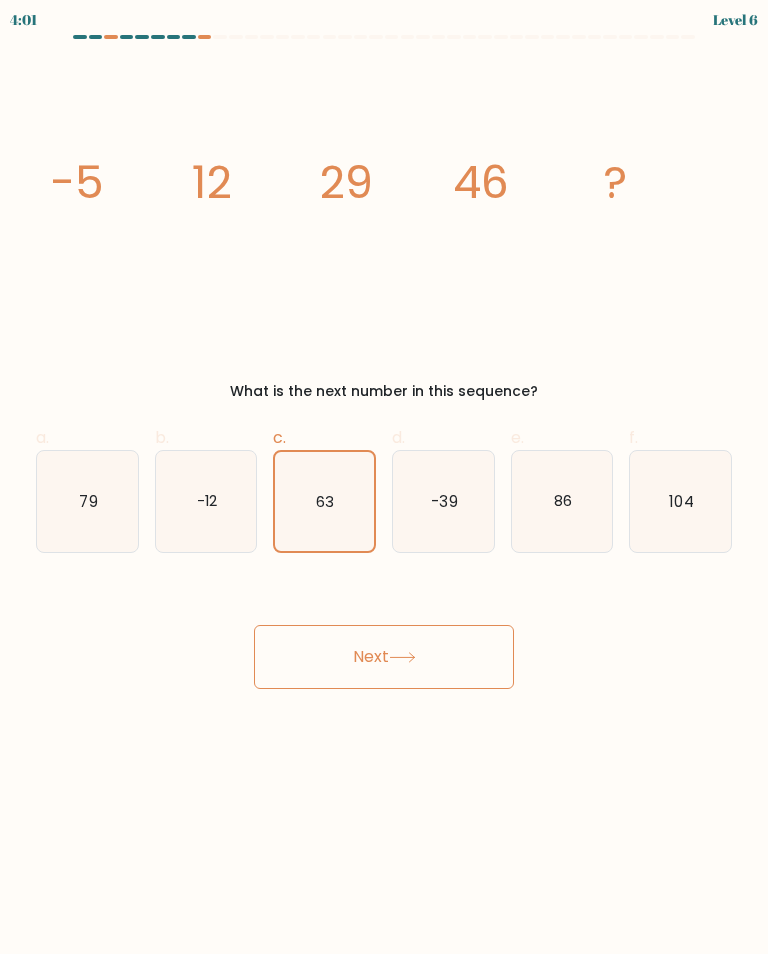 click on "Next" at bounding box center (384, 657) 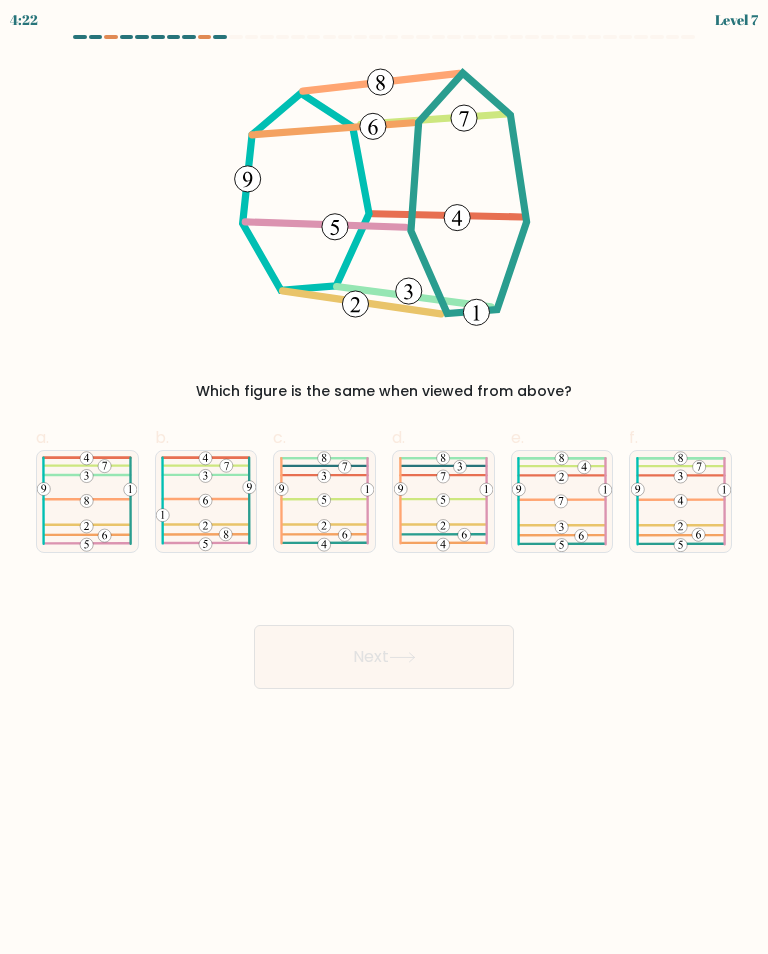 click at bounding box center (87, 501) 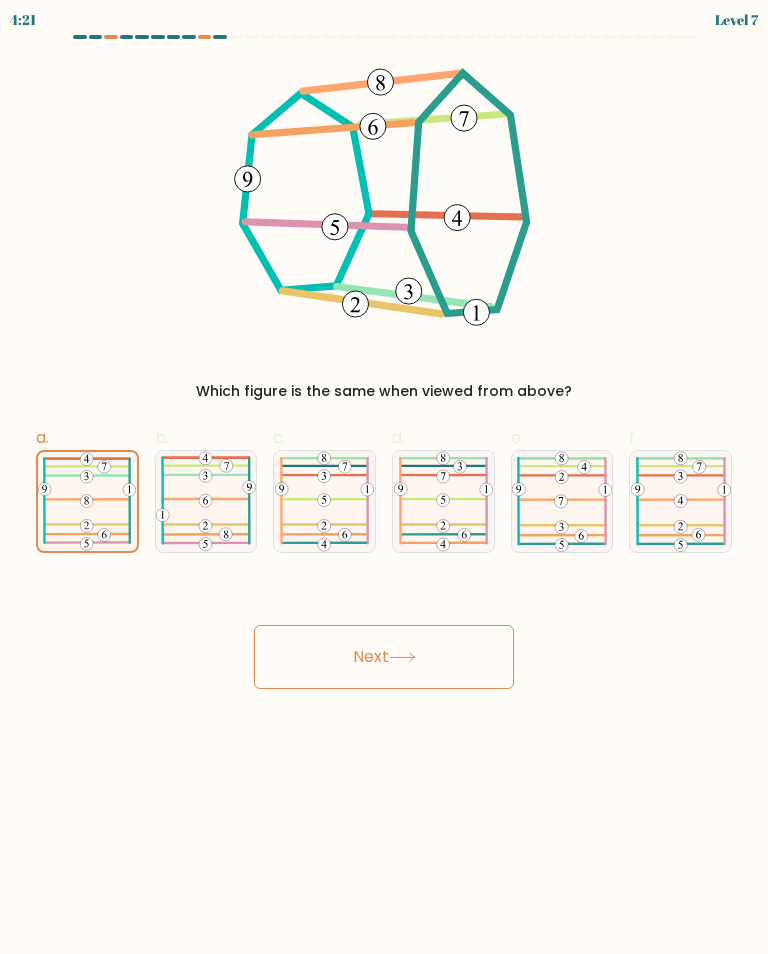 click on "Next" at bounding box center [384, 657] 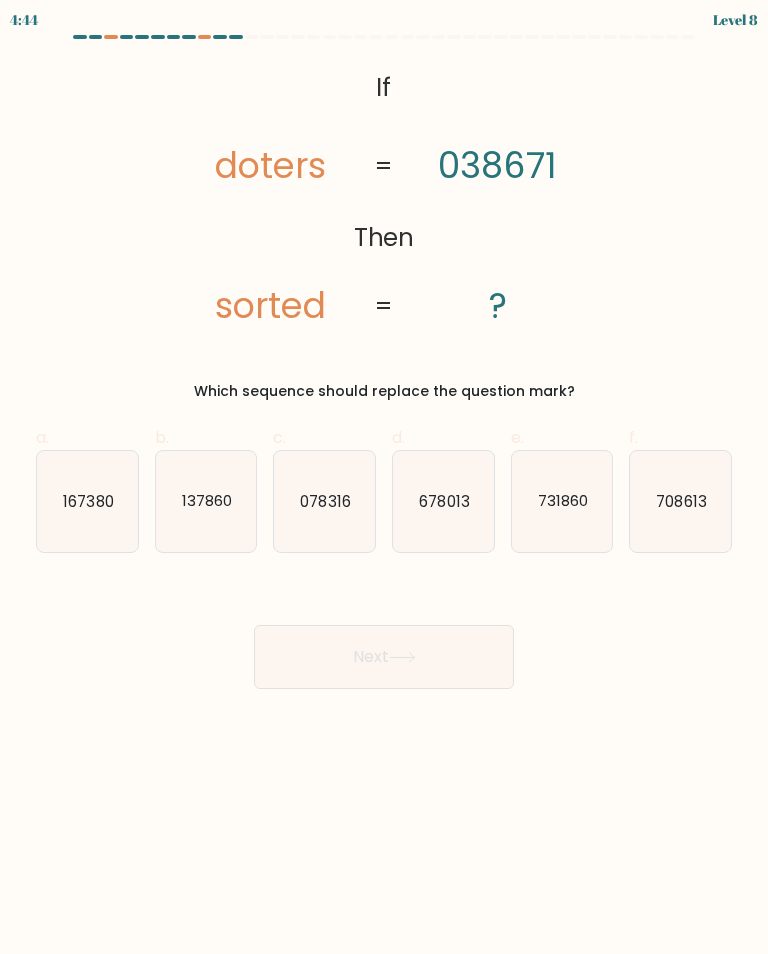 click on "078316" at bounding box center (324, 501) 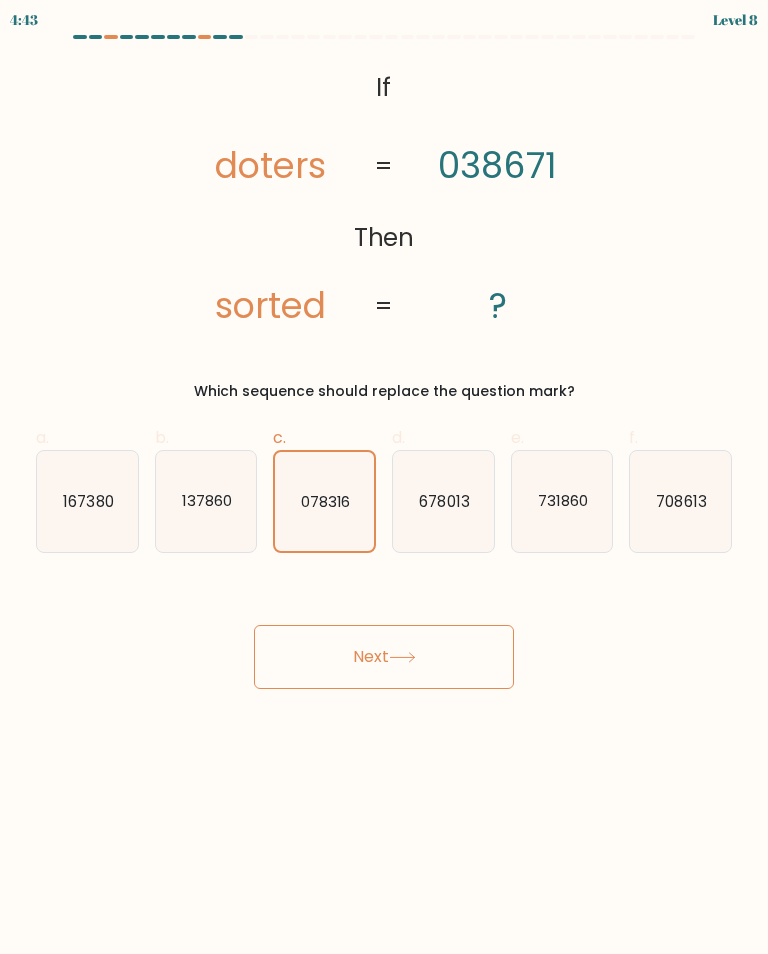 click on "Next" at bounding box center (384, 657) 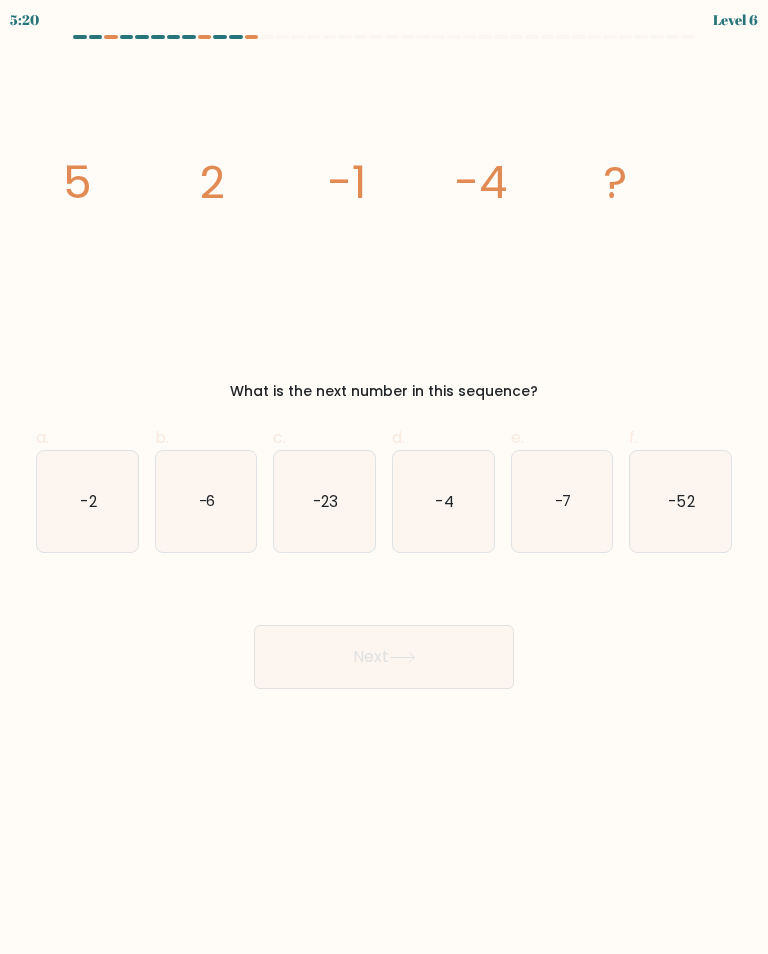 click on "-7" at bounding box center [562, 501] 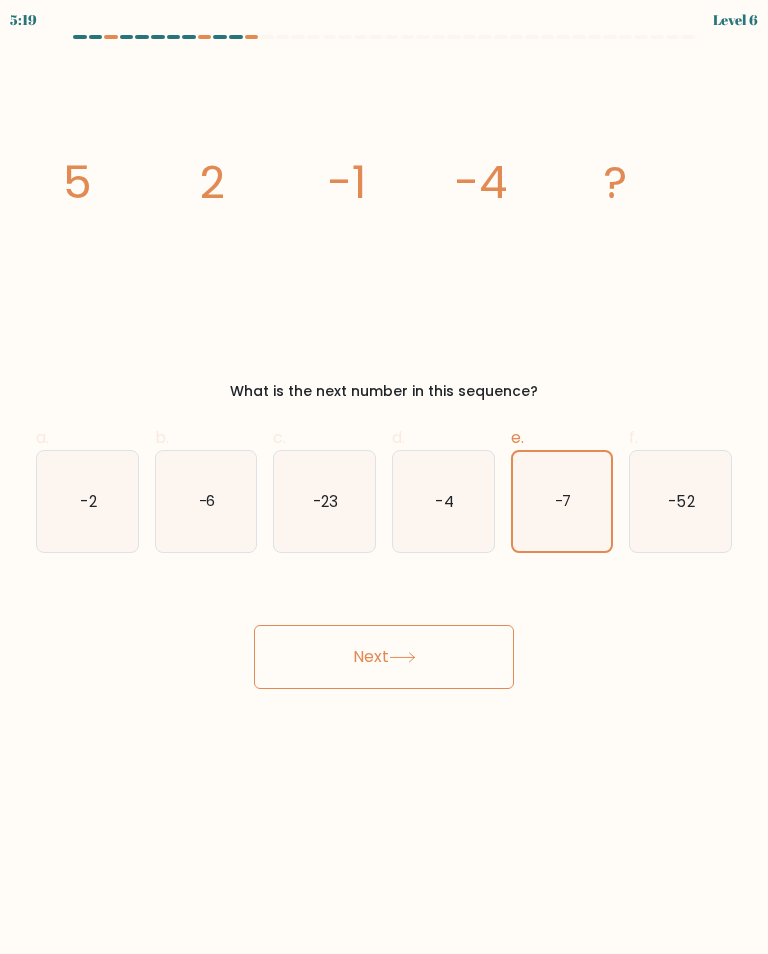 click on "Next" at bounding box center (384, 657) 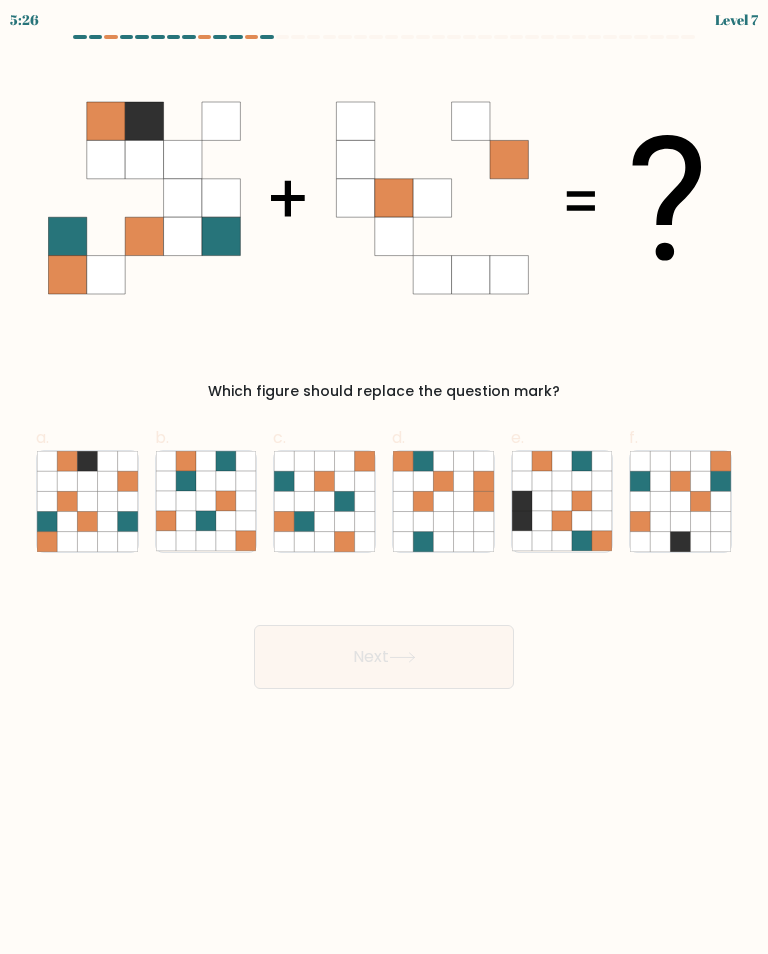 click at bounding box center [87, 501] 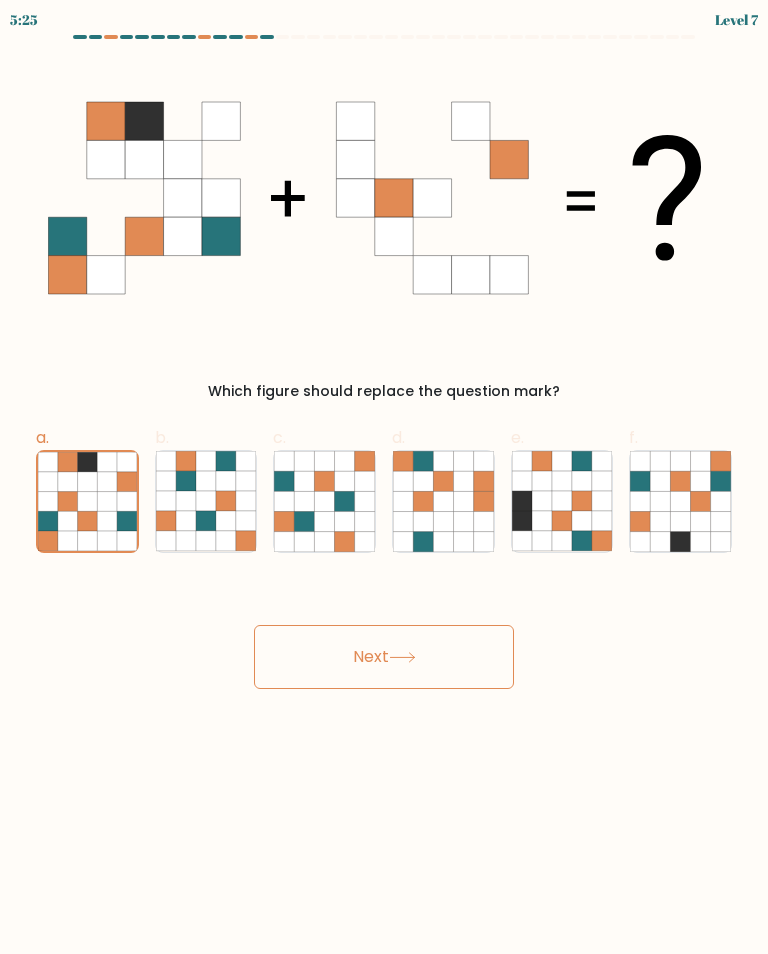 click on "Next" at bounding box center [384, 657] 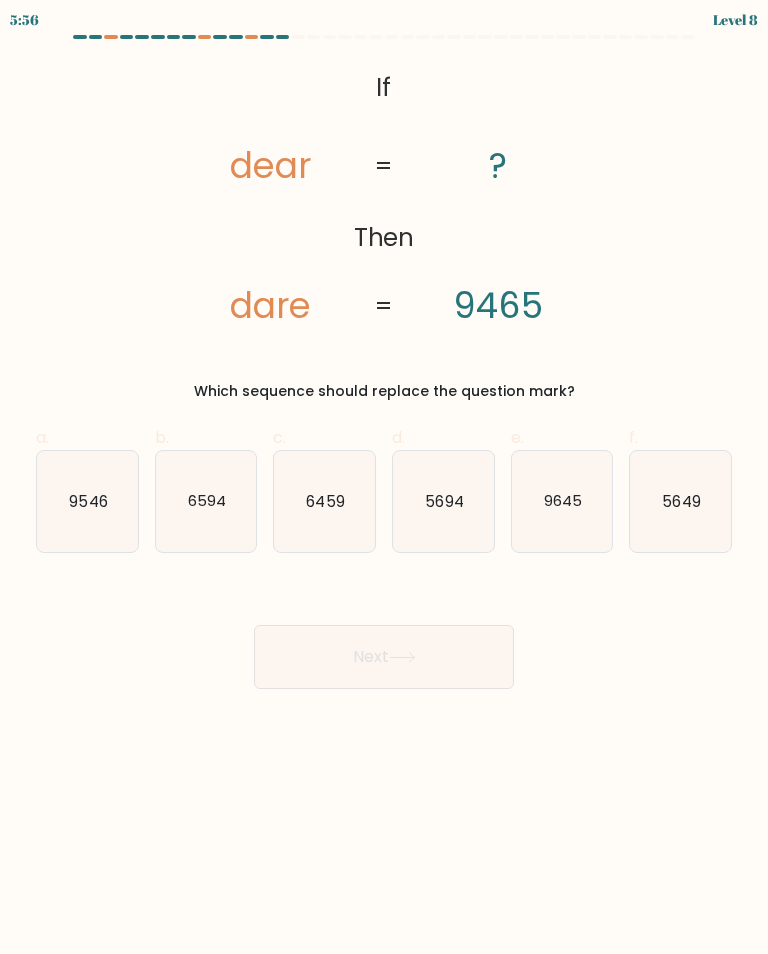 click on "9645" at bounding box center (562, 501) 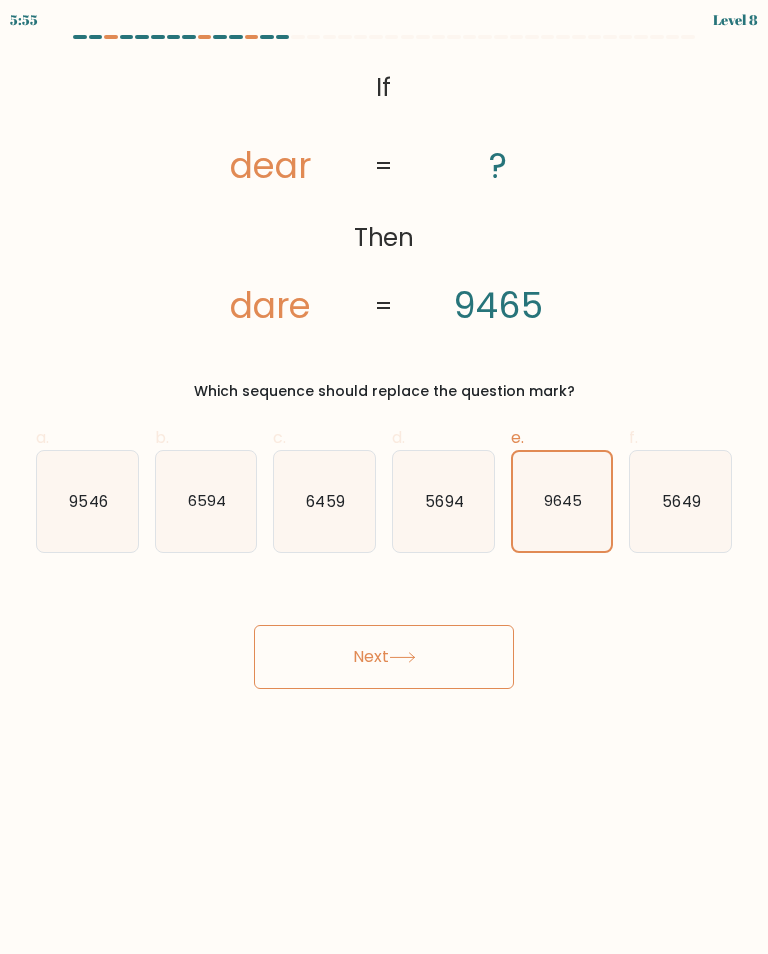 click on "5694" at bounding box center [443, 501] 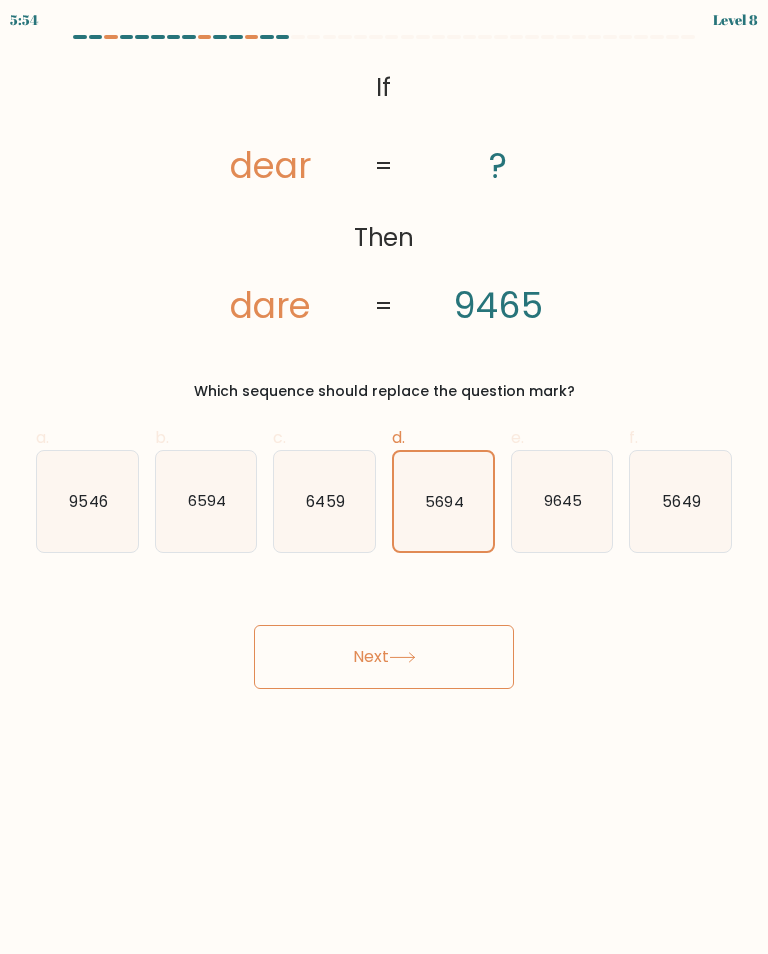 click on "Next" at bounding box center [384, 657] 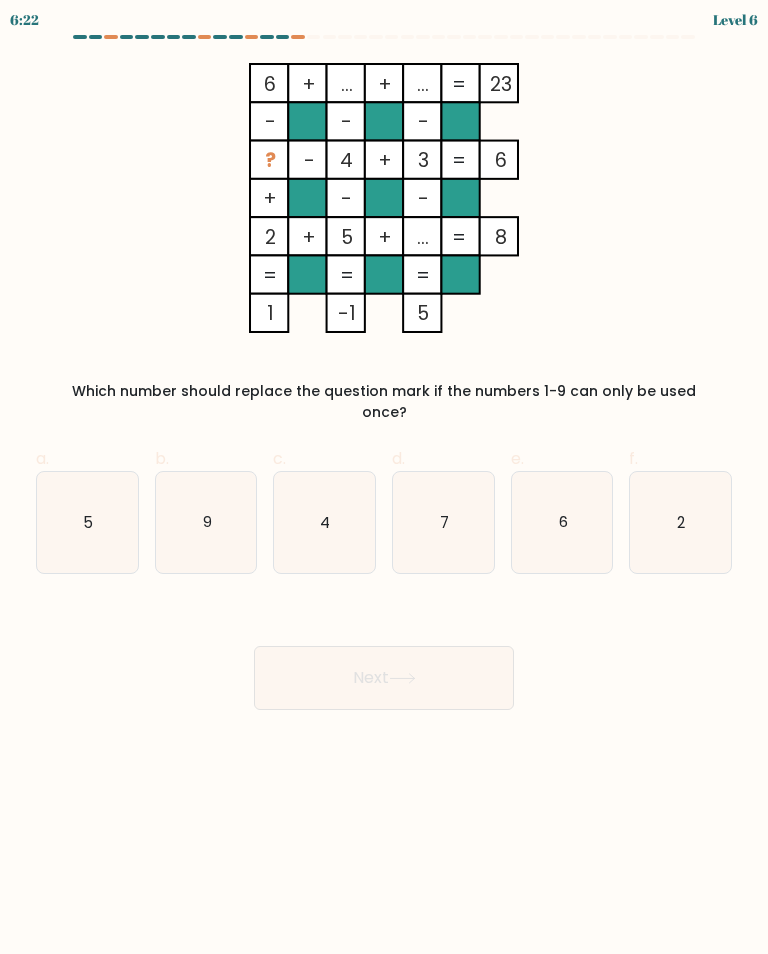 click on "7" at bounding box center [443, 522] 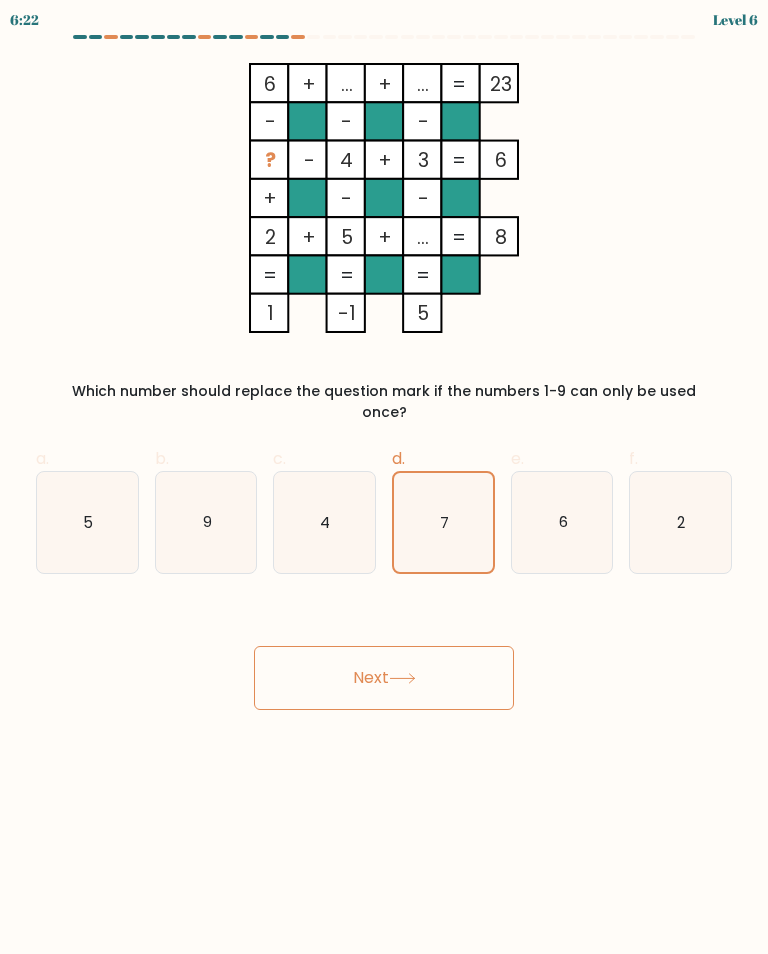 click on "Next" at bounding box center (384, 678) 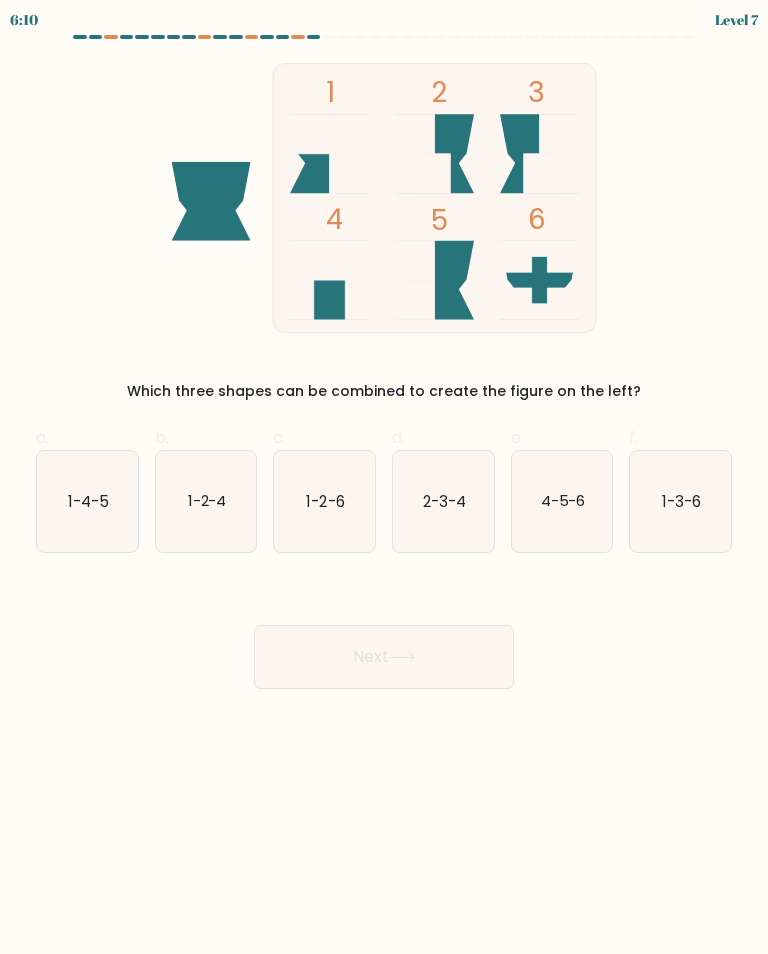click on "2-3-4" at bounding box center (444, 500) 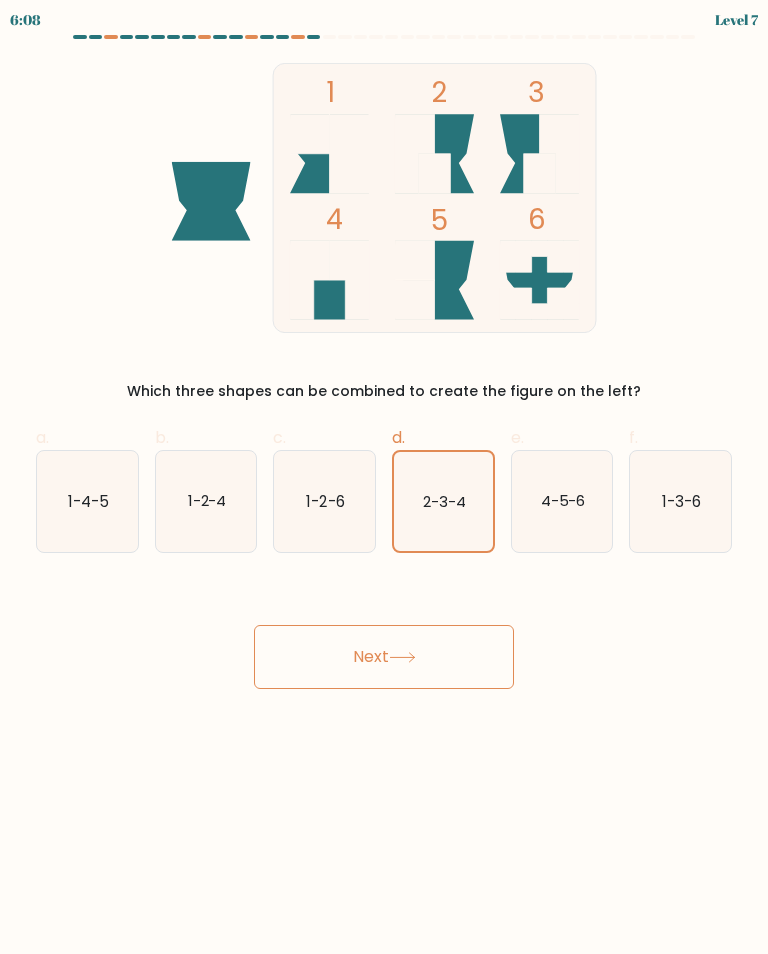 click on "Next" at bounding box center (384, 657) 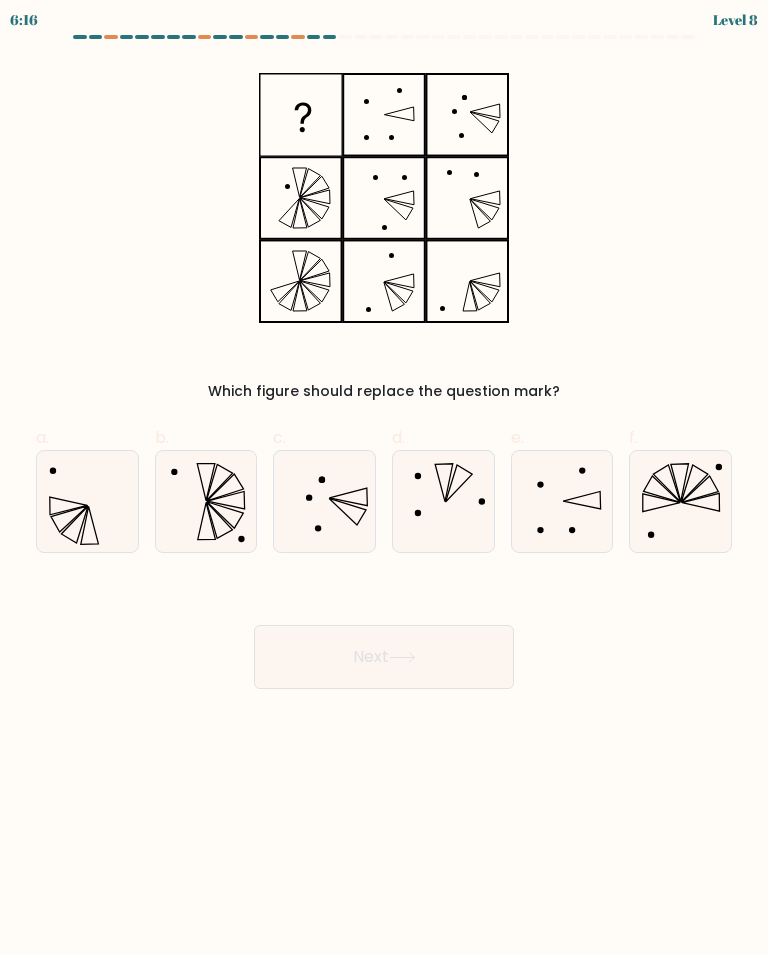 click at bounding box center (680, 501) 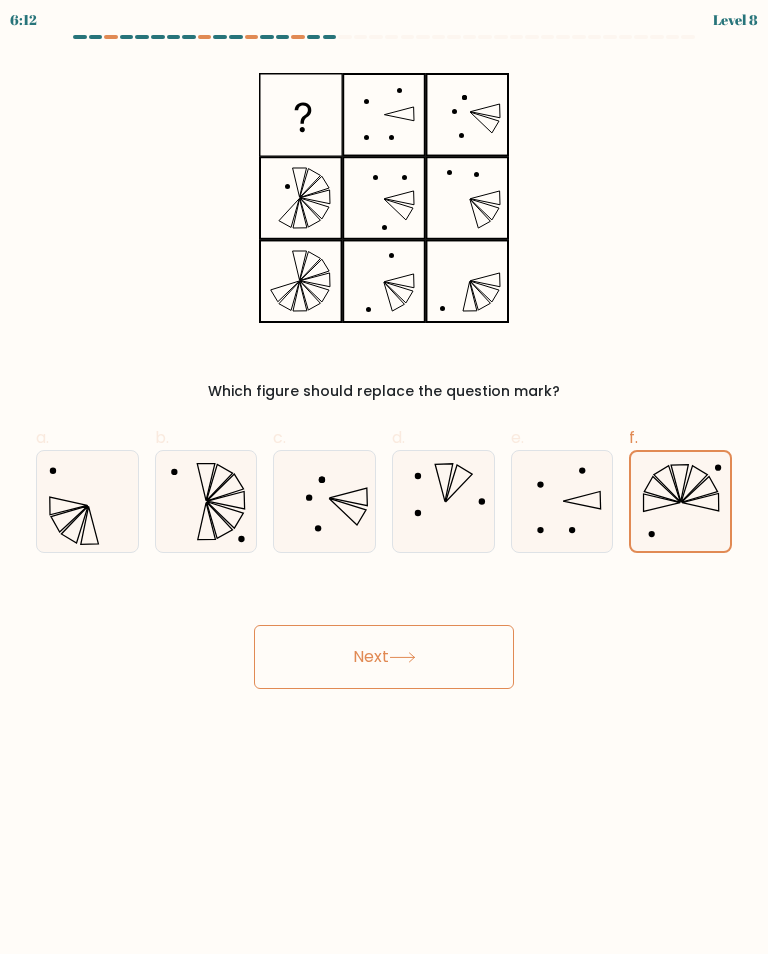 click on "Next" at bounding box center [384, 657] 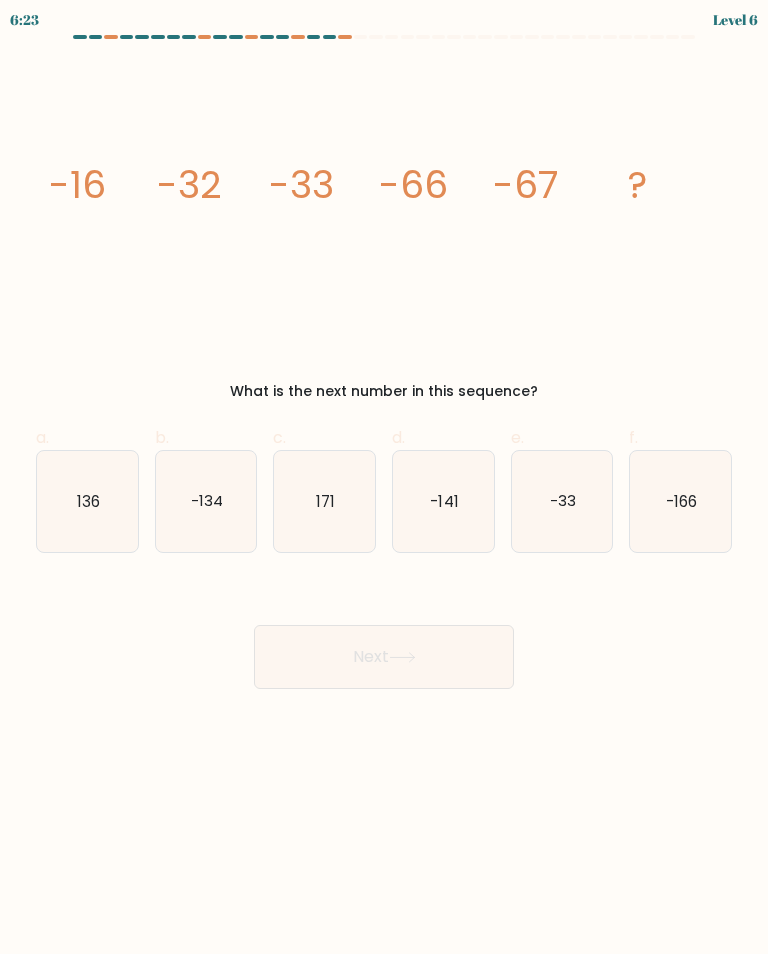 click on "-134" at bounding box center [206, 501] 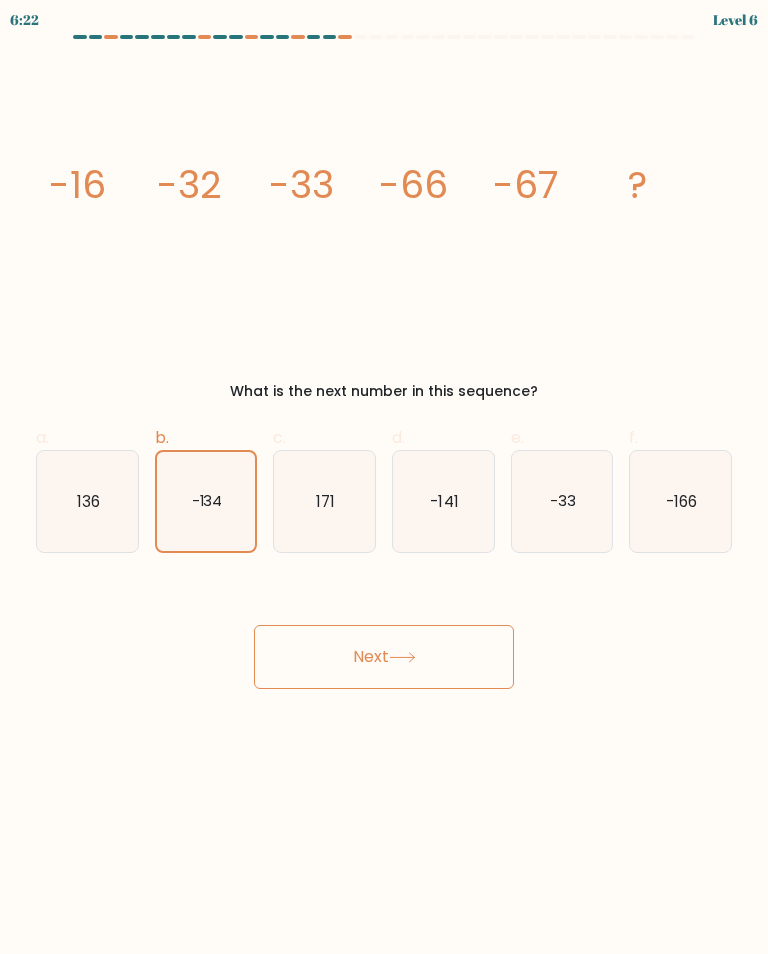 click on "Next" at bounding box center [384, 657] 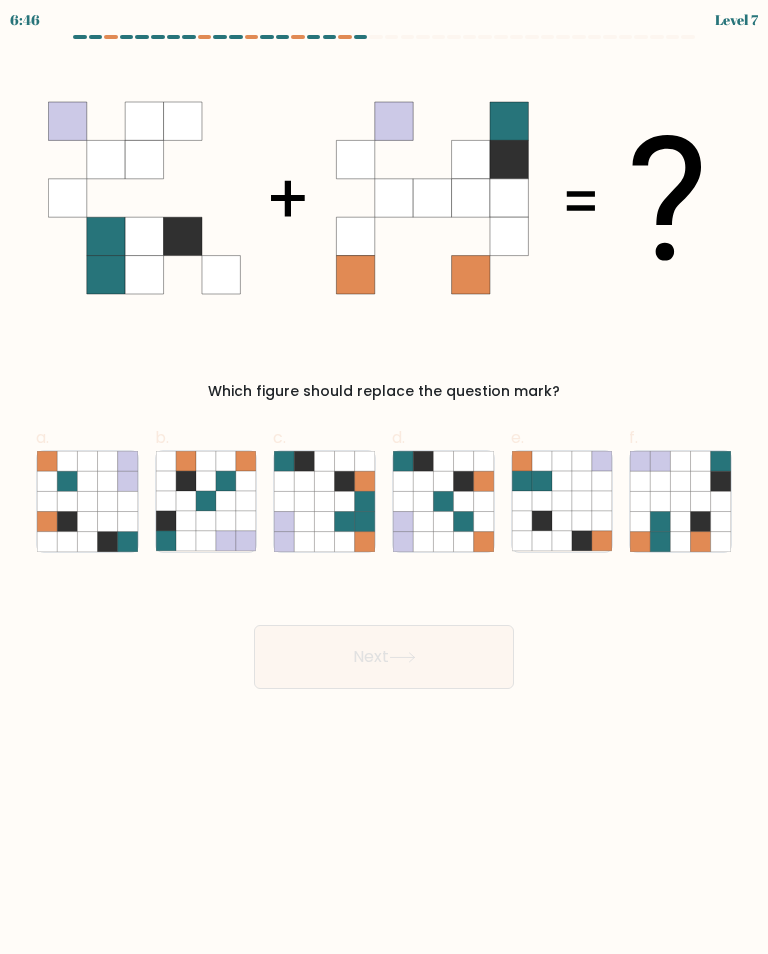 click at bounding box center [721, 461] 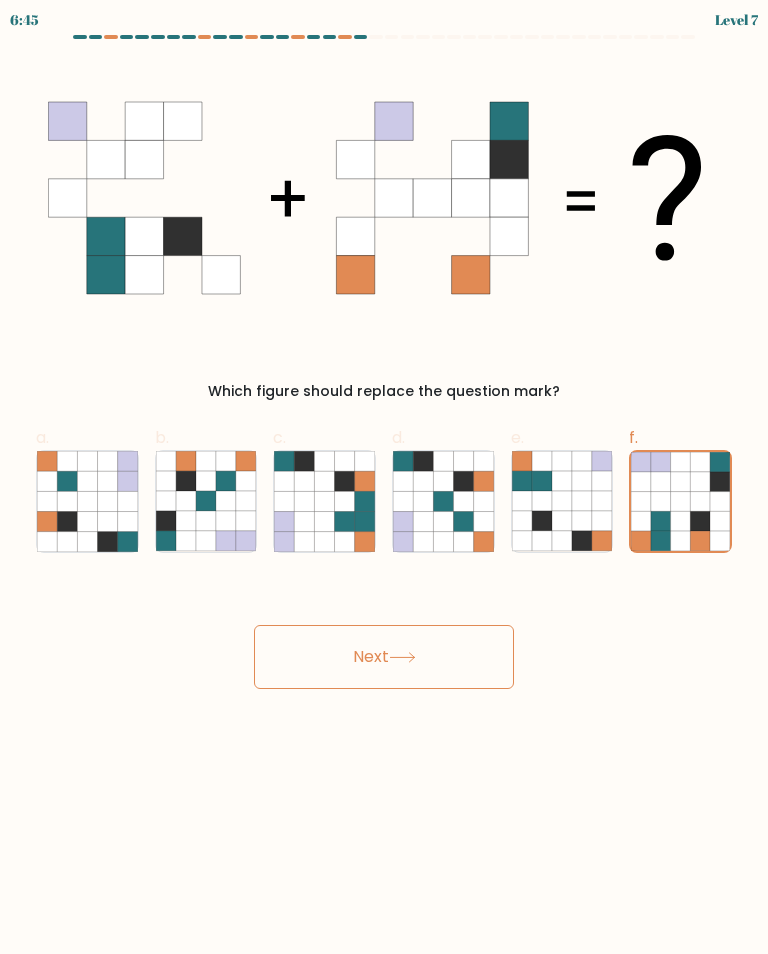 click on "Next" at bounding box center [384, 657] 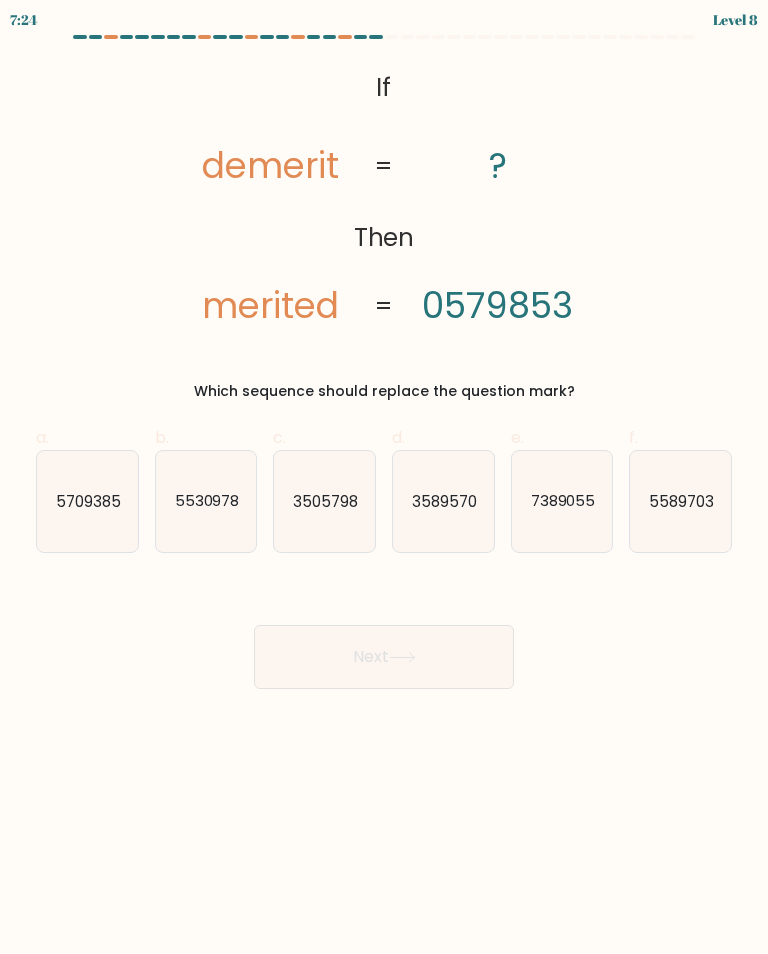 click on "3505798" at bounding box center [324, 501] 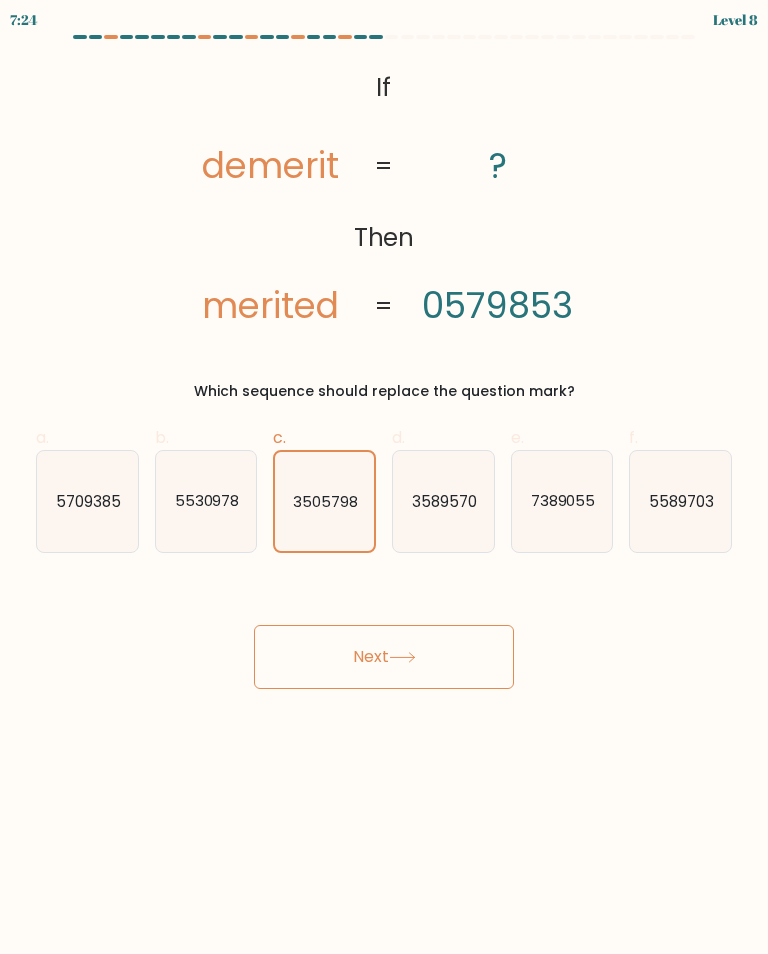 click on "Next" at bounding box center [384, 657] 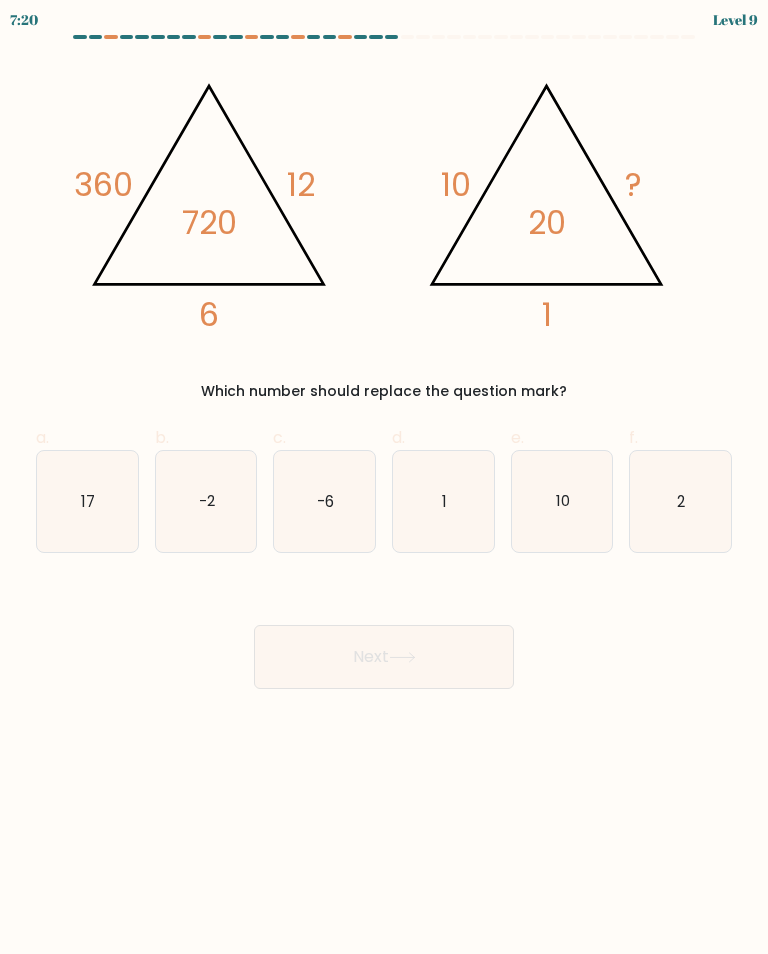 click on "1" at bounding box center (443, 501) 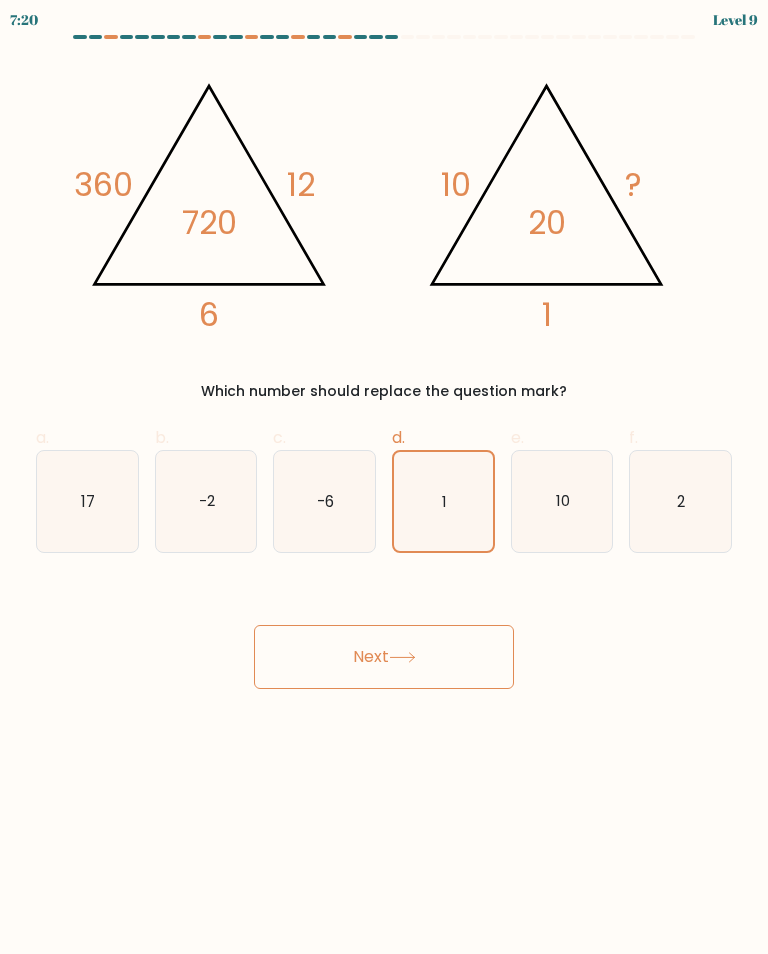 click on "Next" at bounding box center [384, 657] 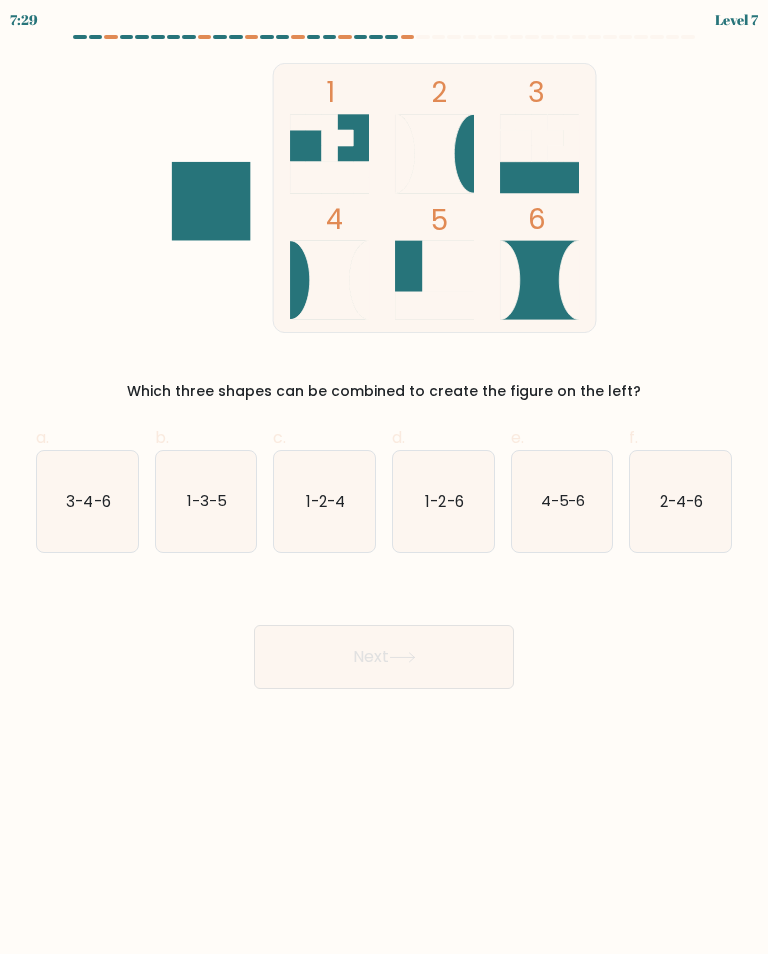 click on "1-3-5" at bounding box center [207, 500] 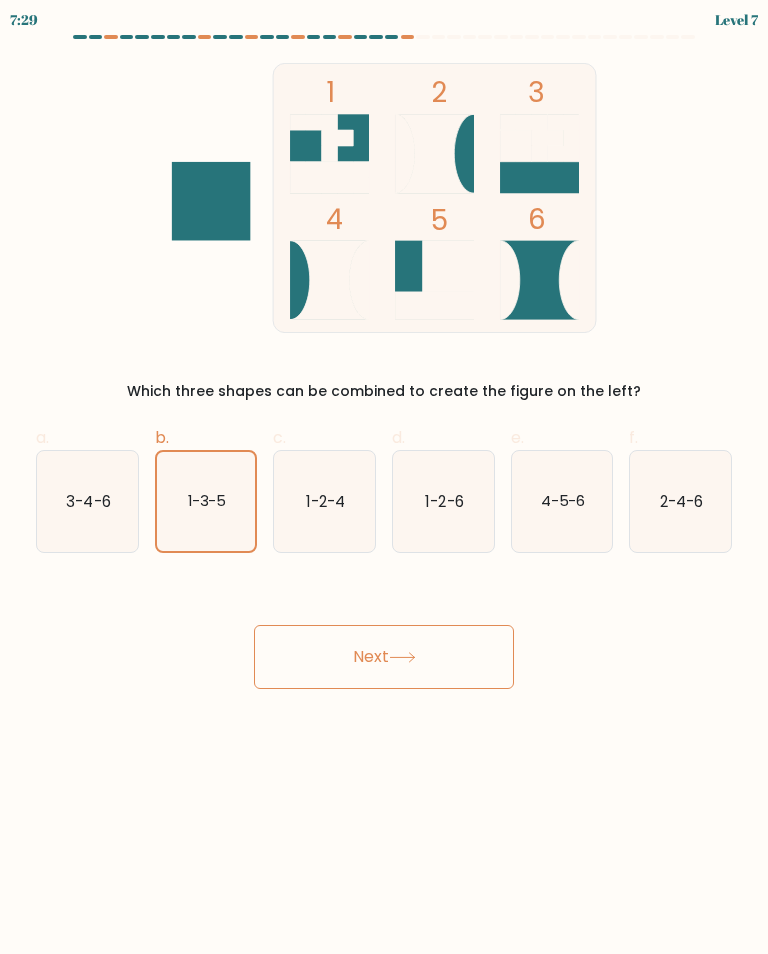 click on "Next" at bounding box center (384, 657) 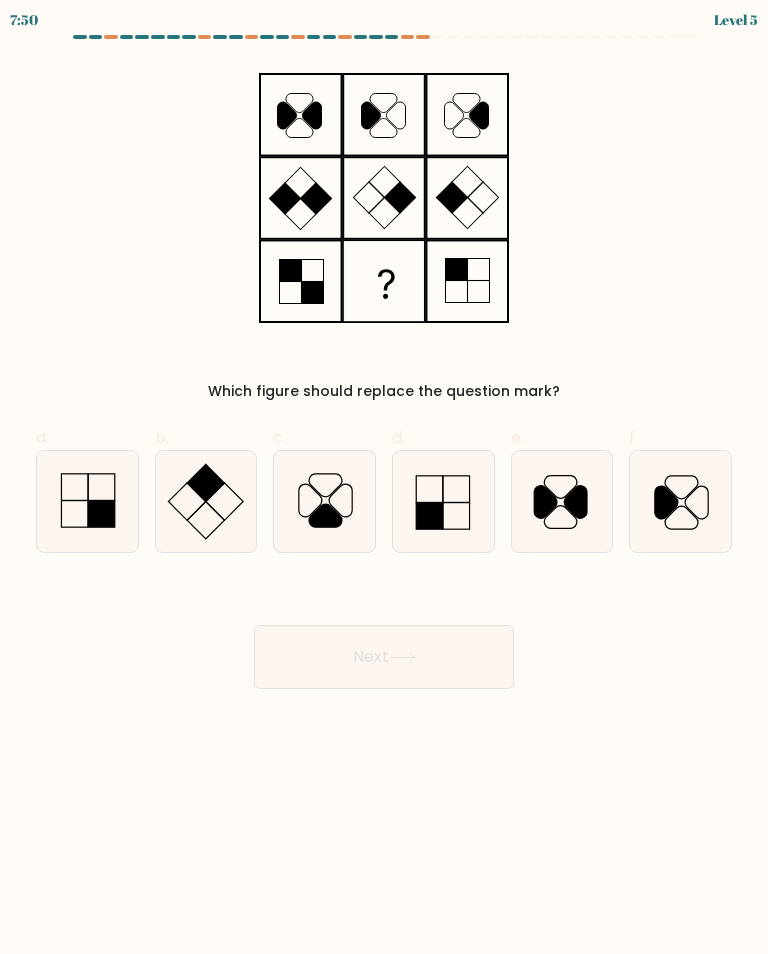 click at bounding box center (101, 513) 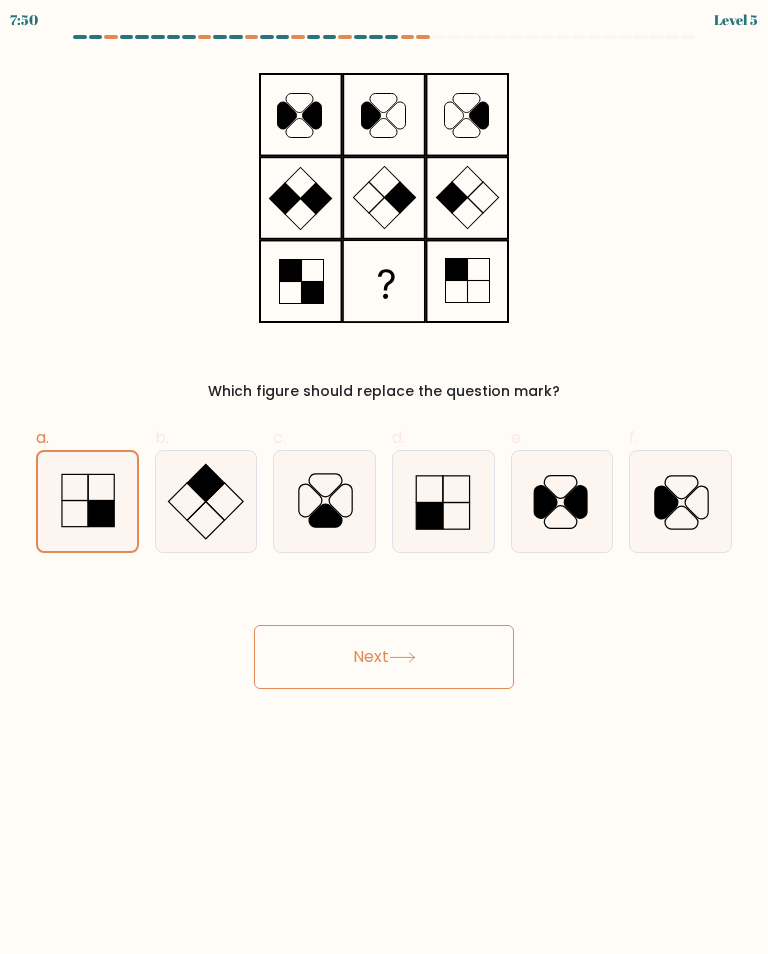 click on "Next" at bounding box center [384, 657] 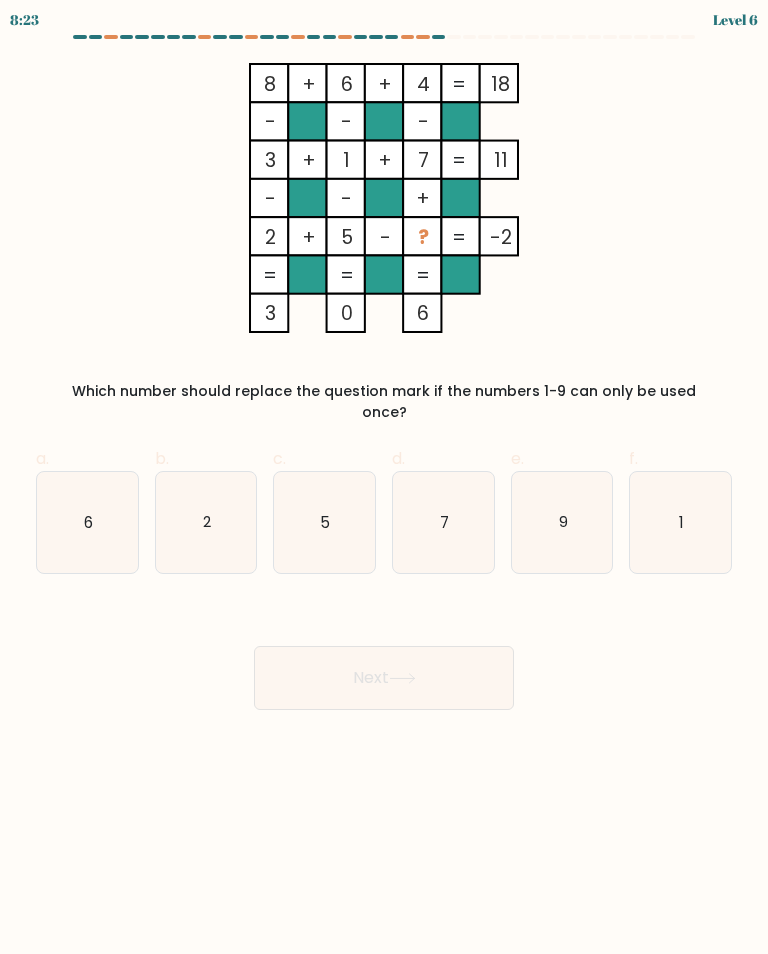 click on "9" at bounding box center [562, 522] 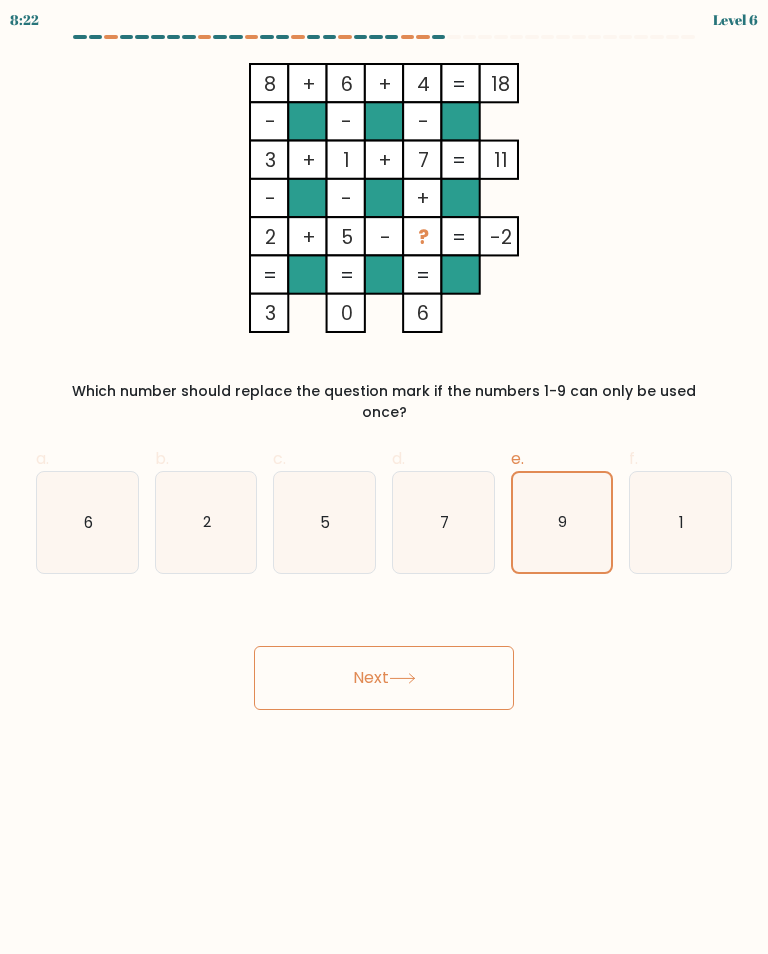 click on "Next" at bounding box center (384, 678) 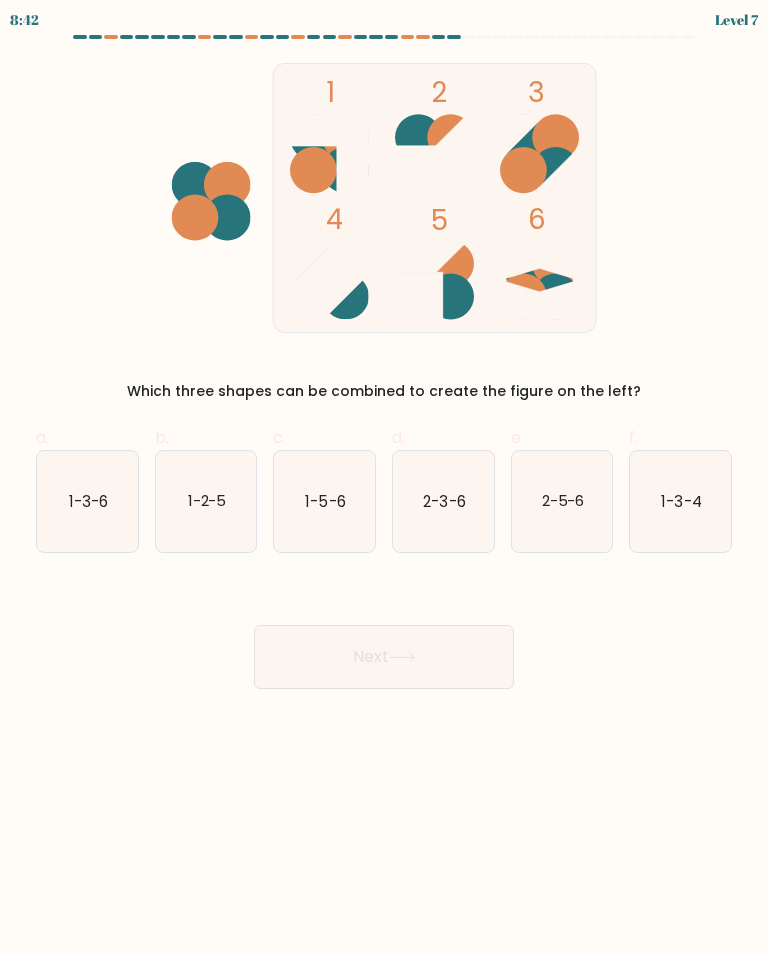 click on "1-2-5" at bounding box center (206, 500) 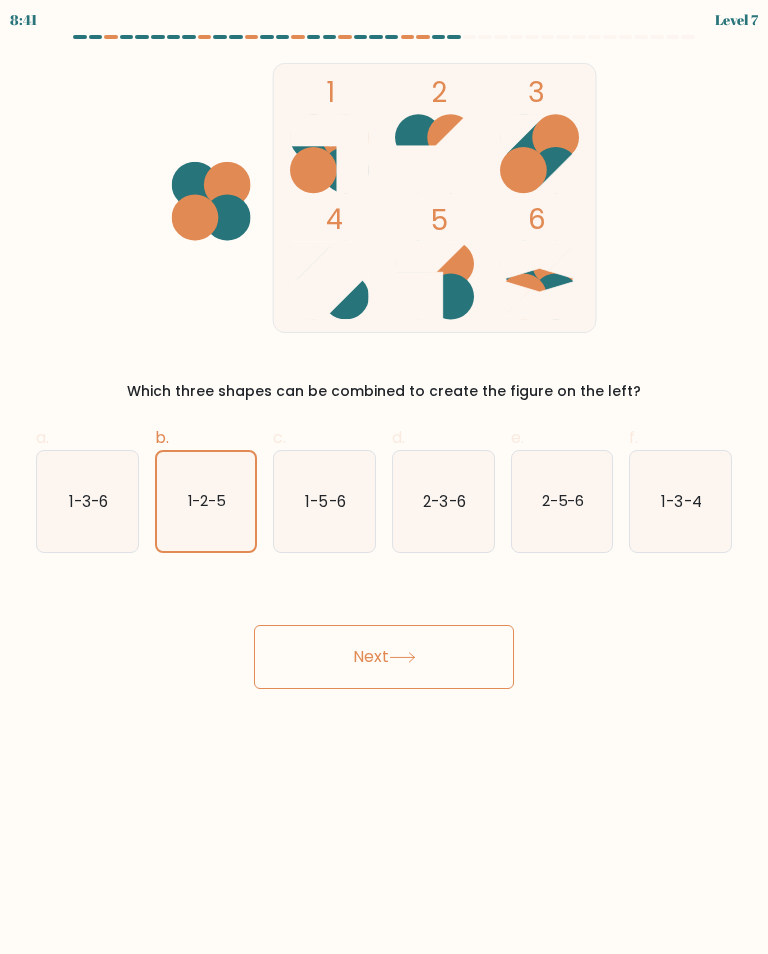 click on "Next" at bounding box center (384, 657) 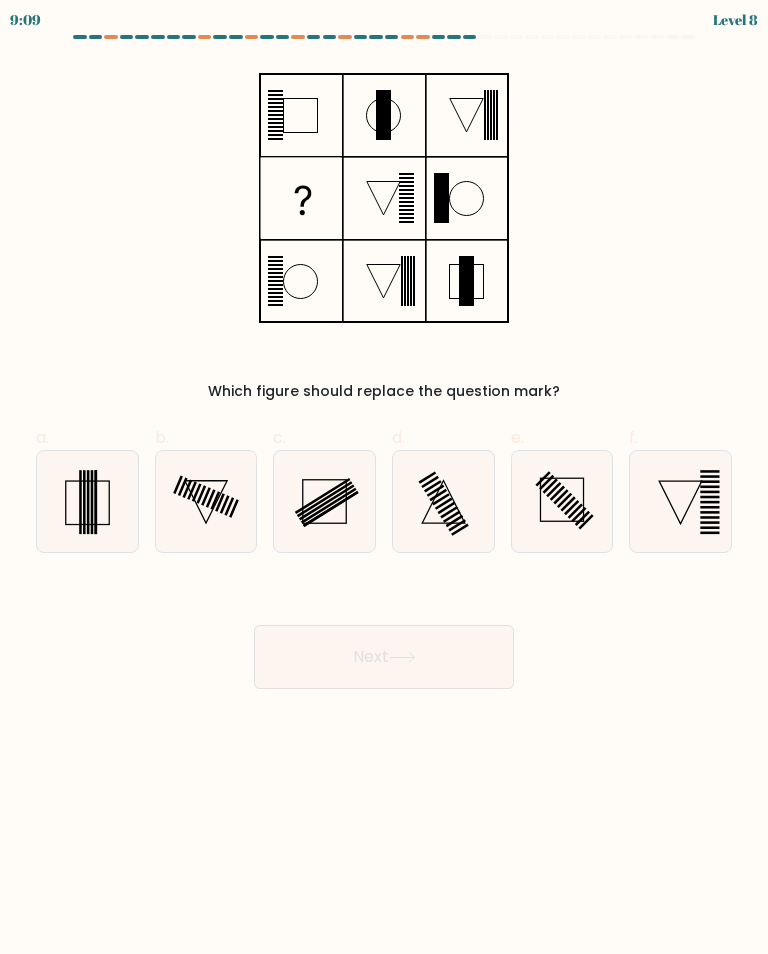 click at bounding box center [680, 501] 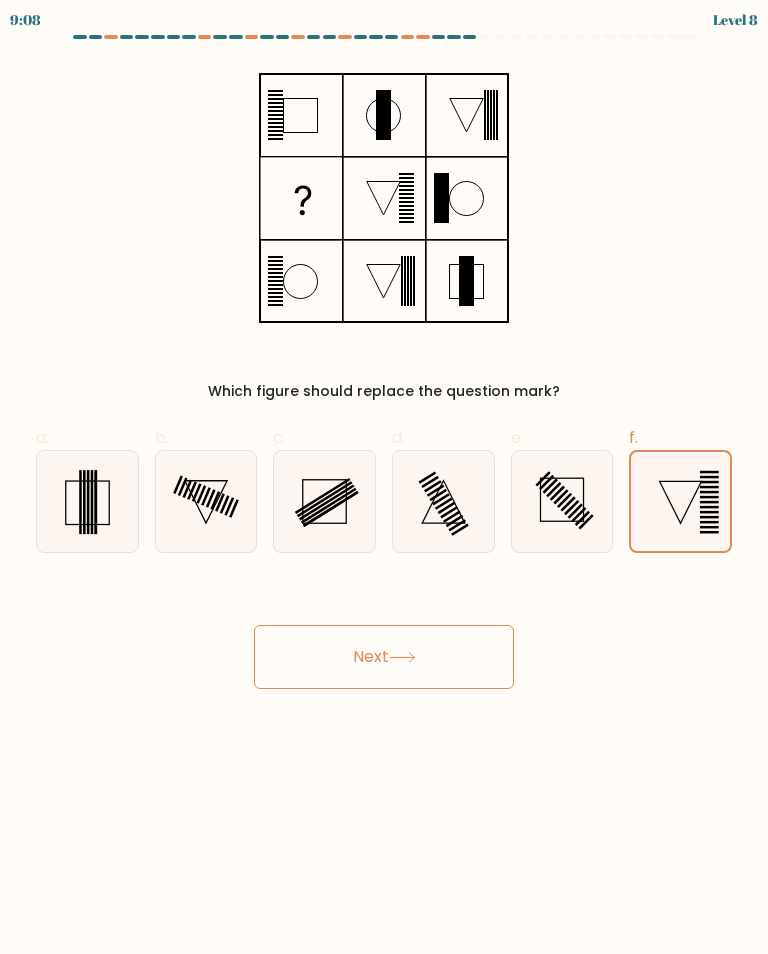click on "Next" at bounding box center [384, 657] 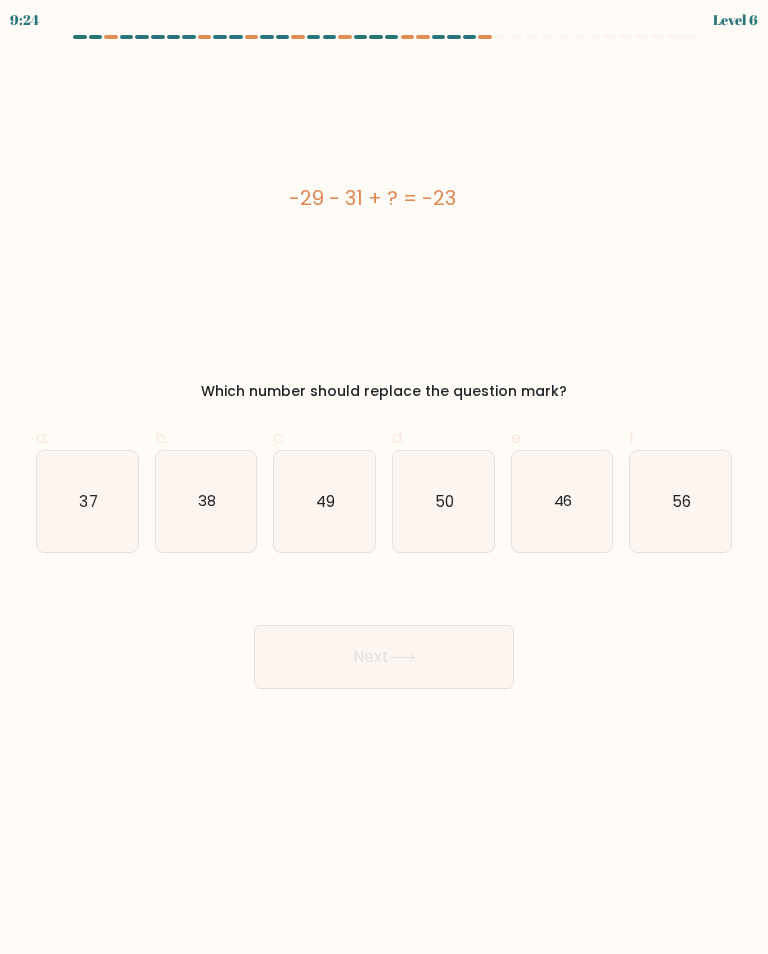 click on "37" at bounding box center [87, 501] 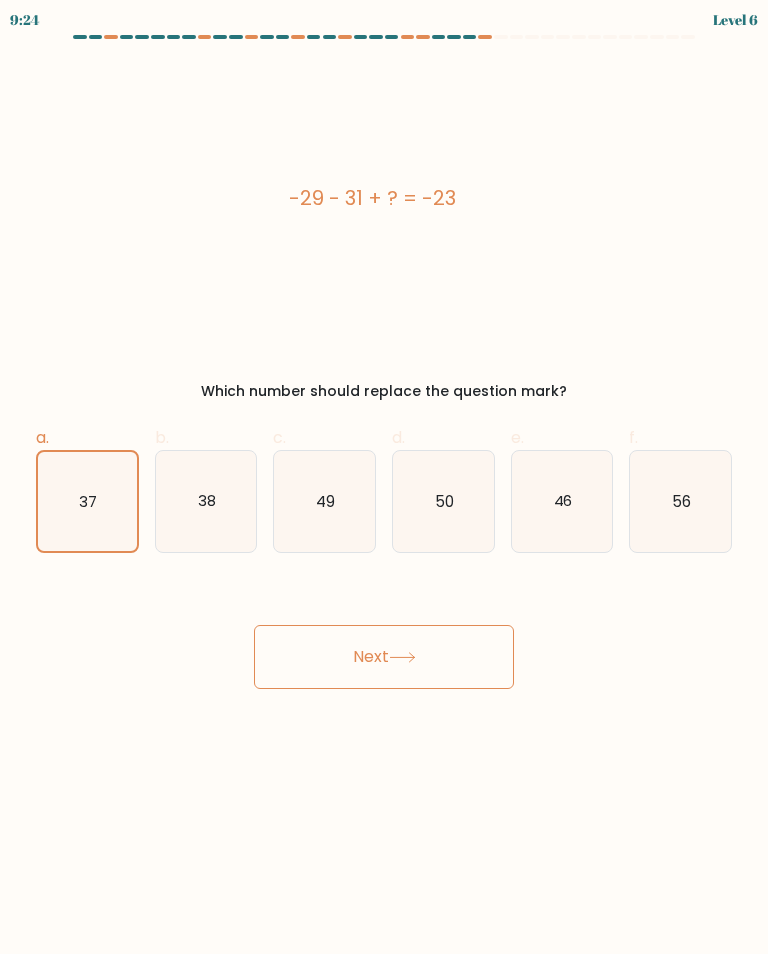click on "Next" at bounding box center [384, 657] 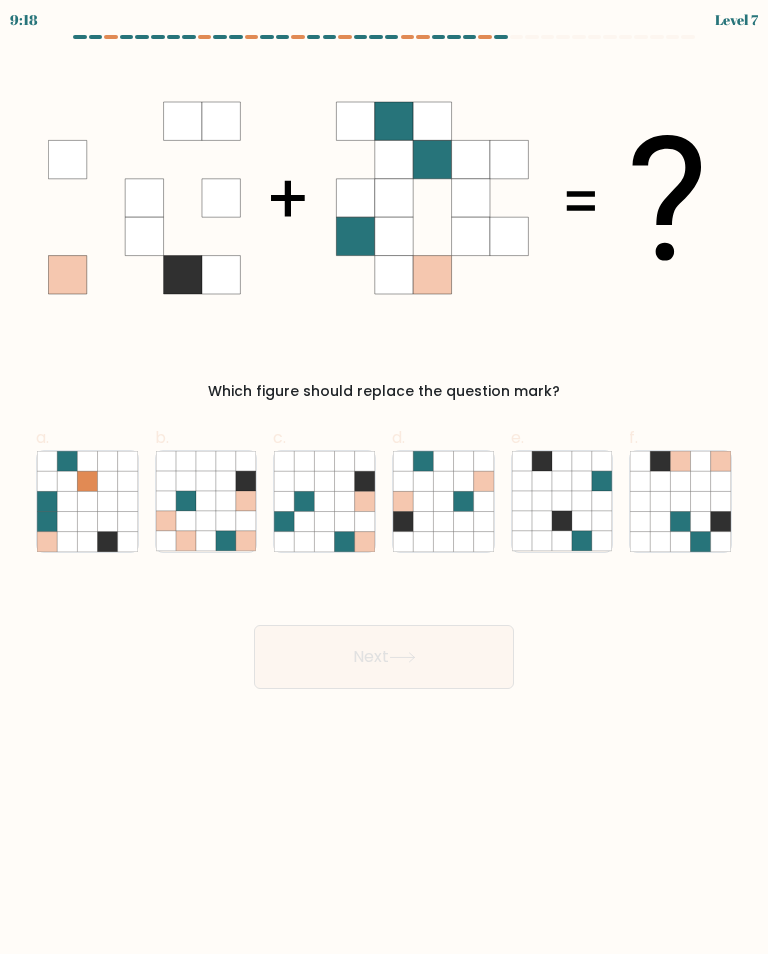 click at bounding box center [246, 521] 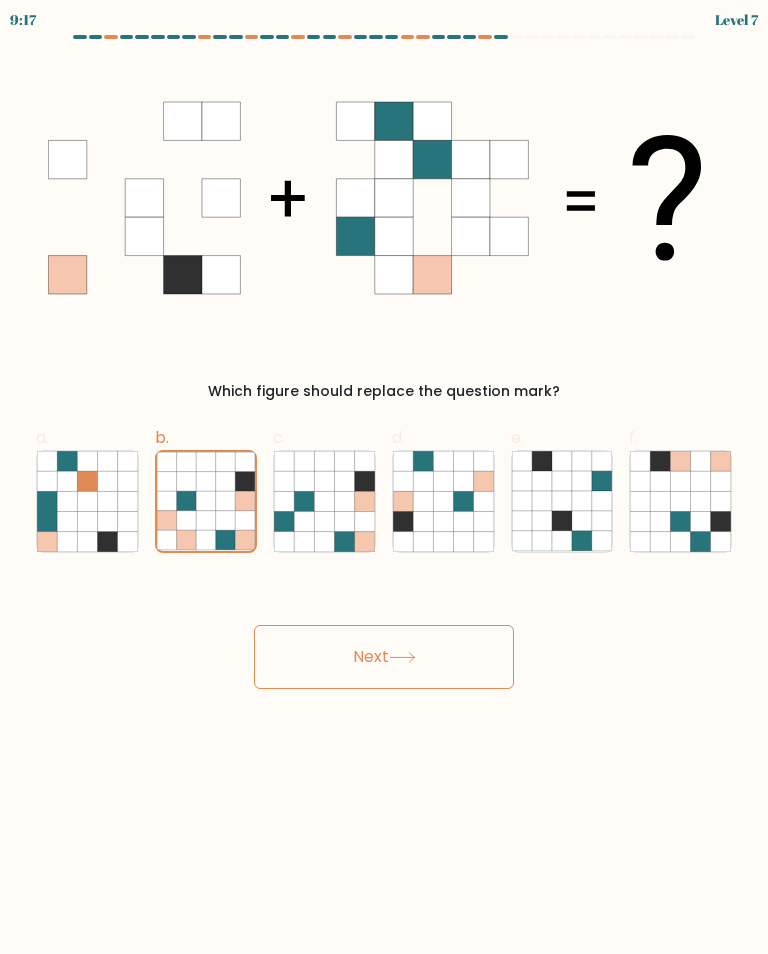 click on "Next" at bounding box center [384, 657] 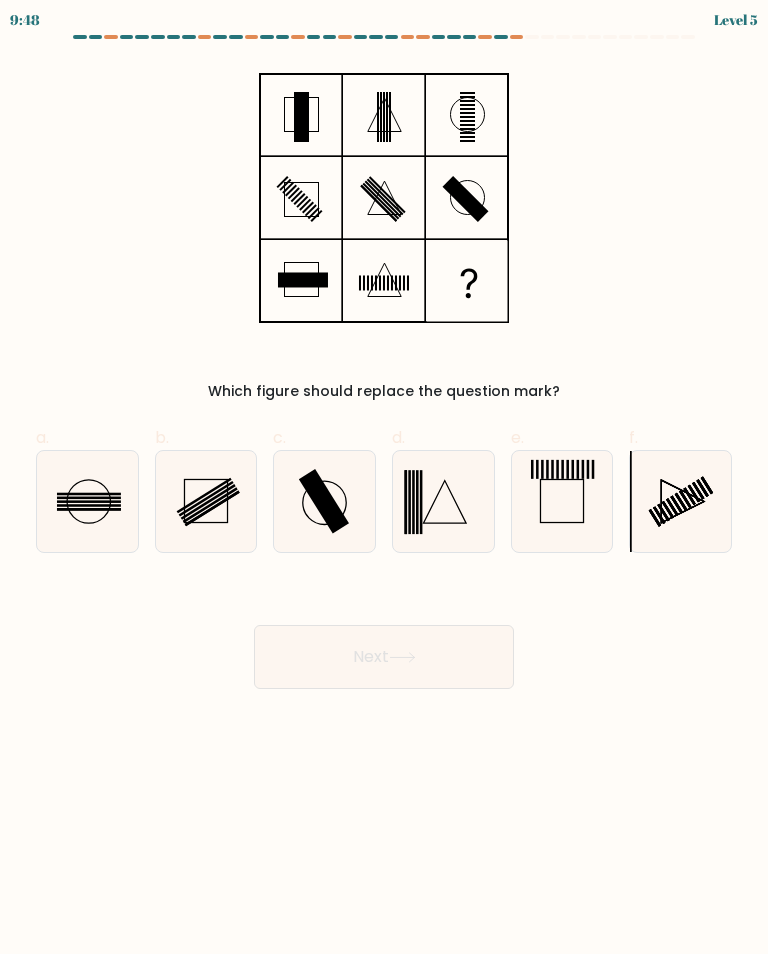 click at bounding box center [89, 509] 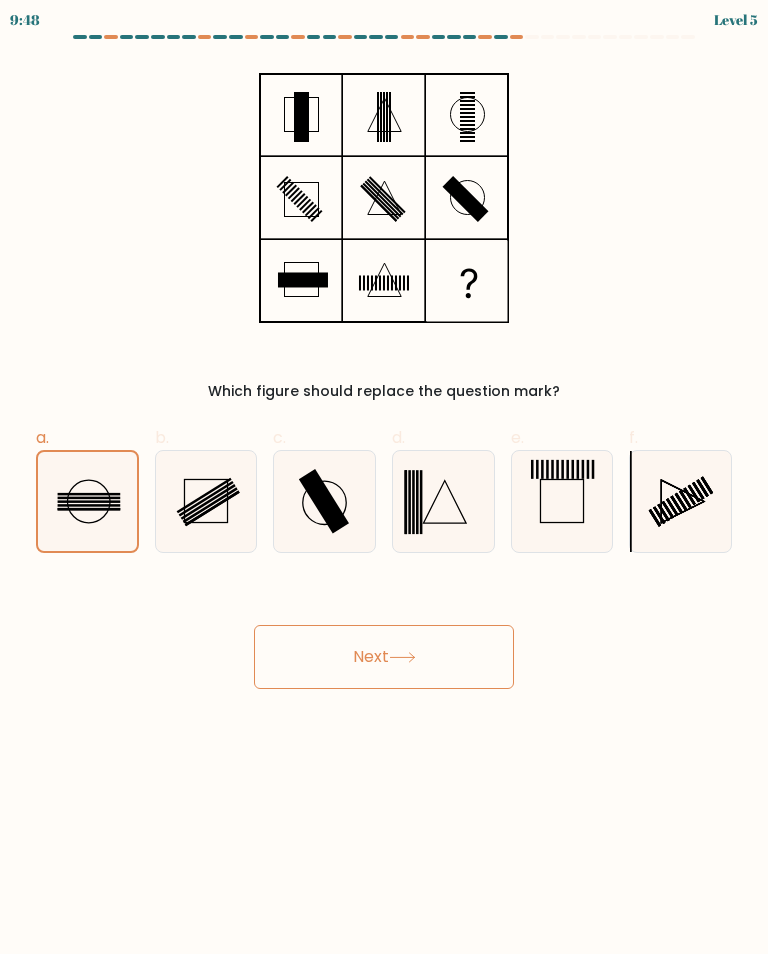 click on "Next" at bounding box center (384, 657) 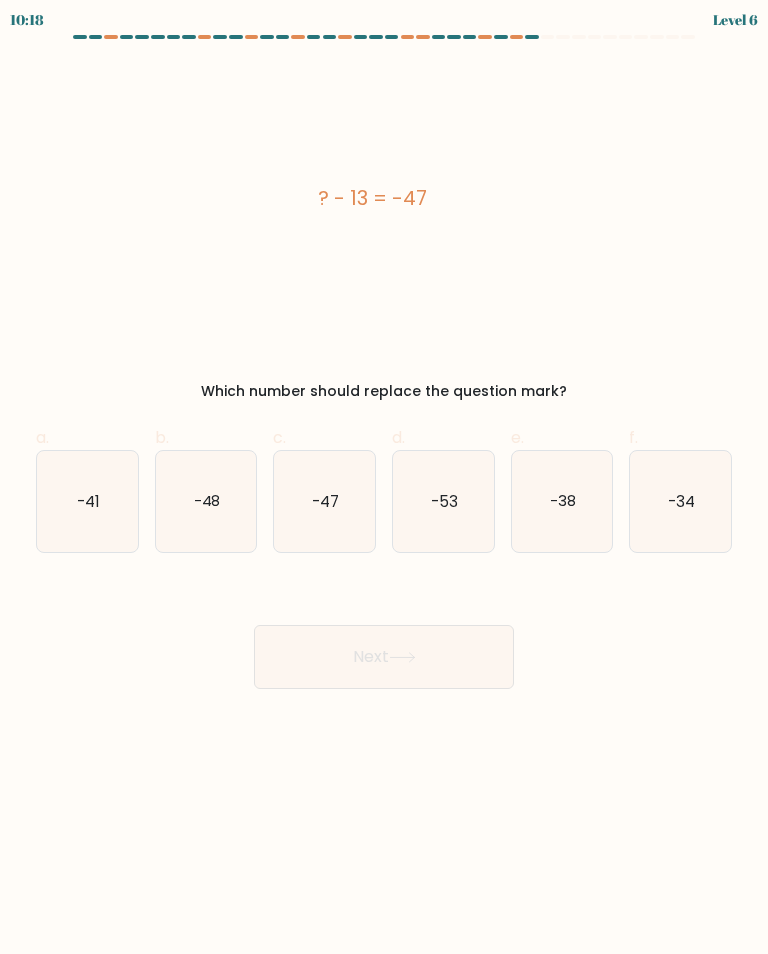 click on "-34" at bounding box center (681, 500) 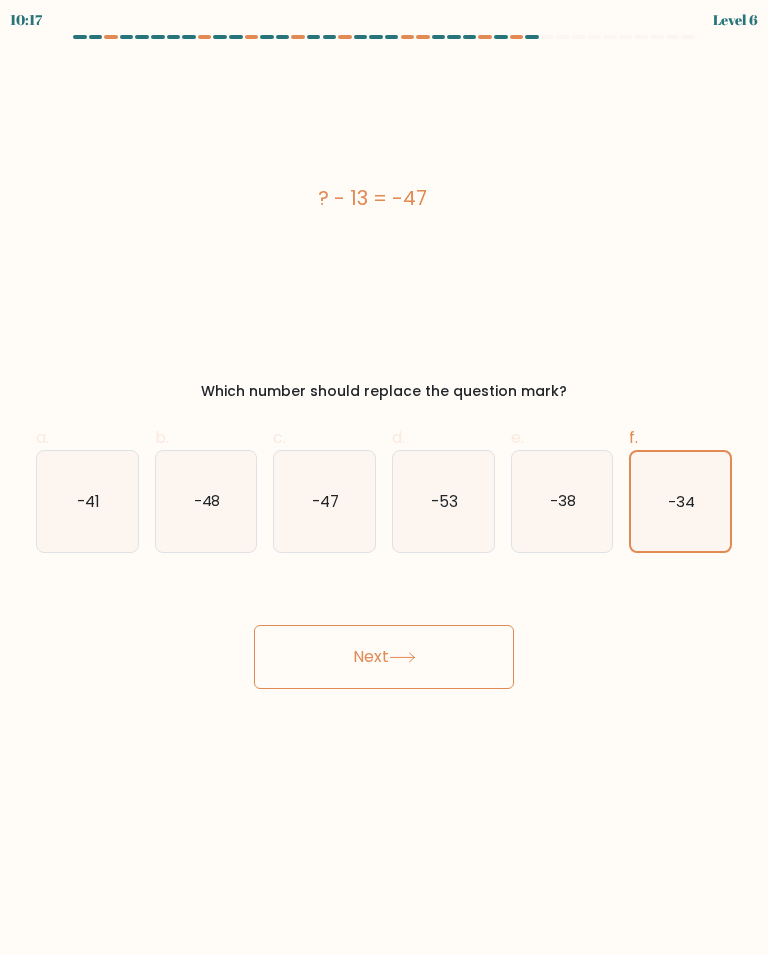click on "Next" at bounding box center (384, 657) 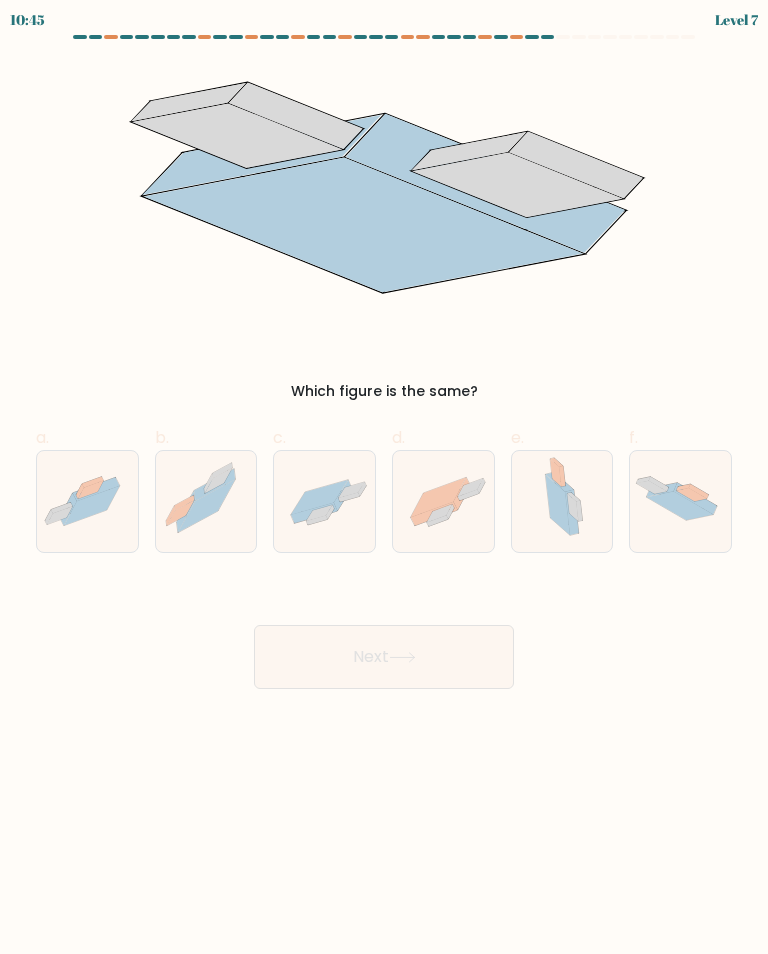 click at bounding box center [324, 502] 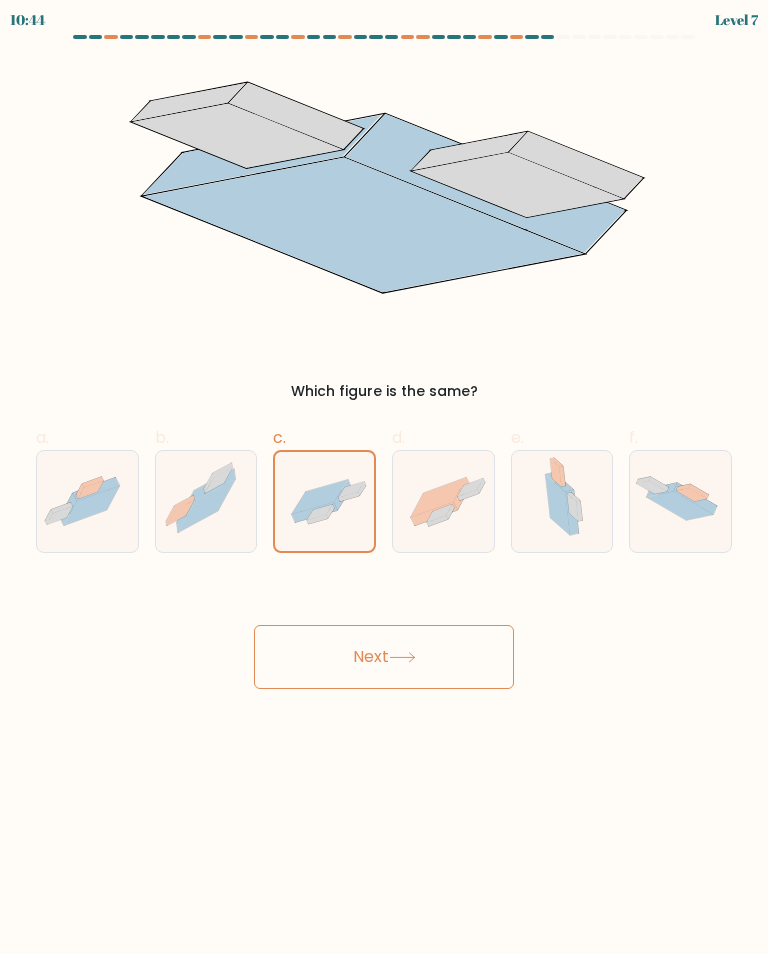 click on "Next" at bounding box center [384, 657] 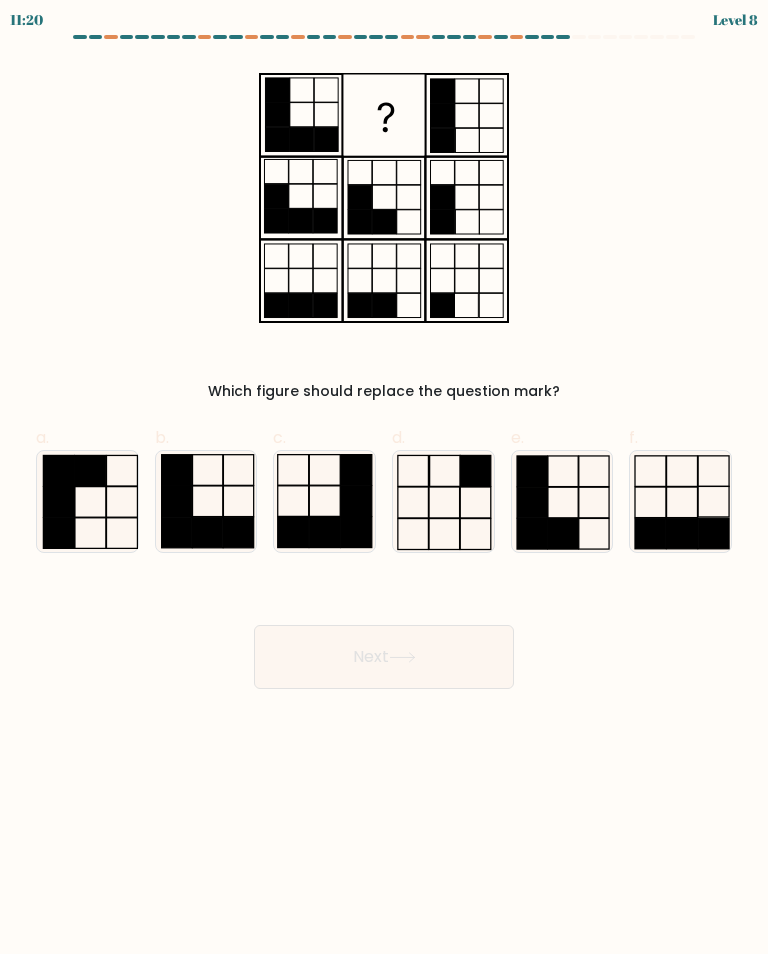 click at bounding box center (562, 501) 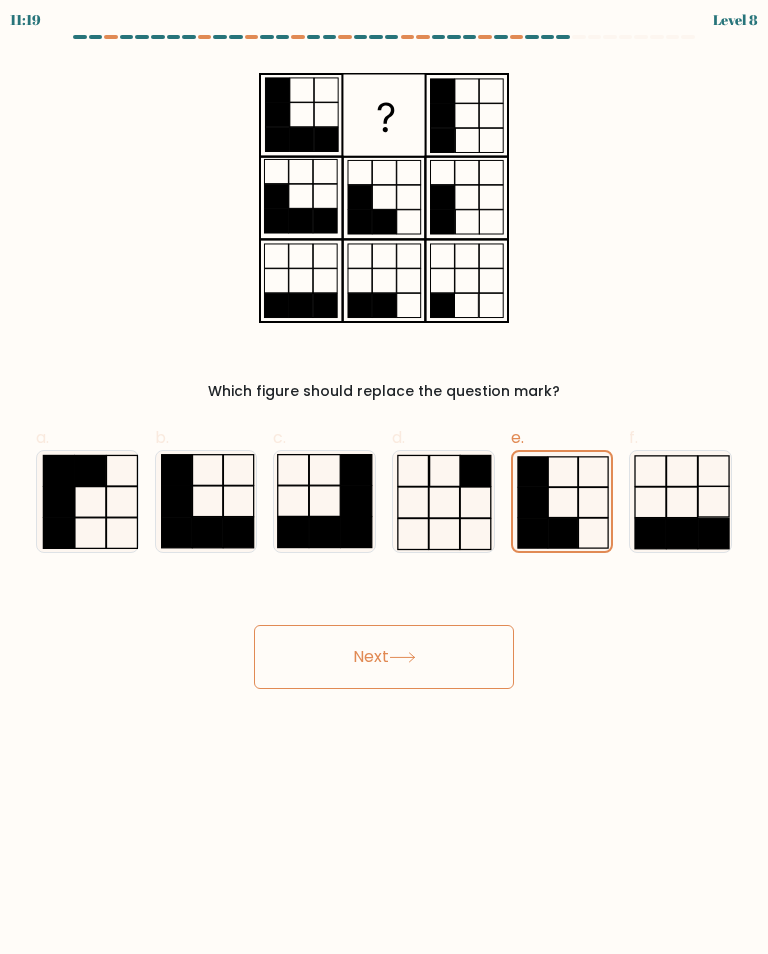 click on "Next" at bounding box center (384, 657) 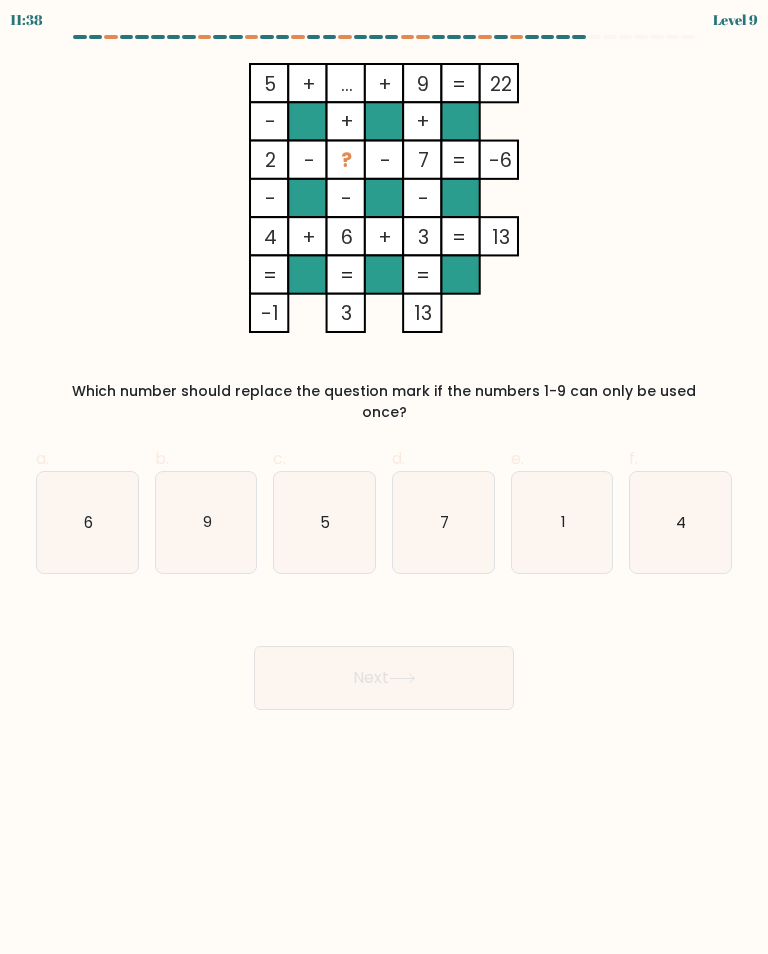 click on "1" at bounding box center (562, 522) 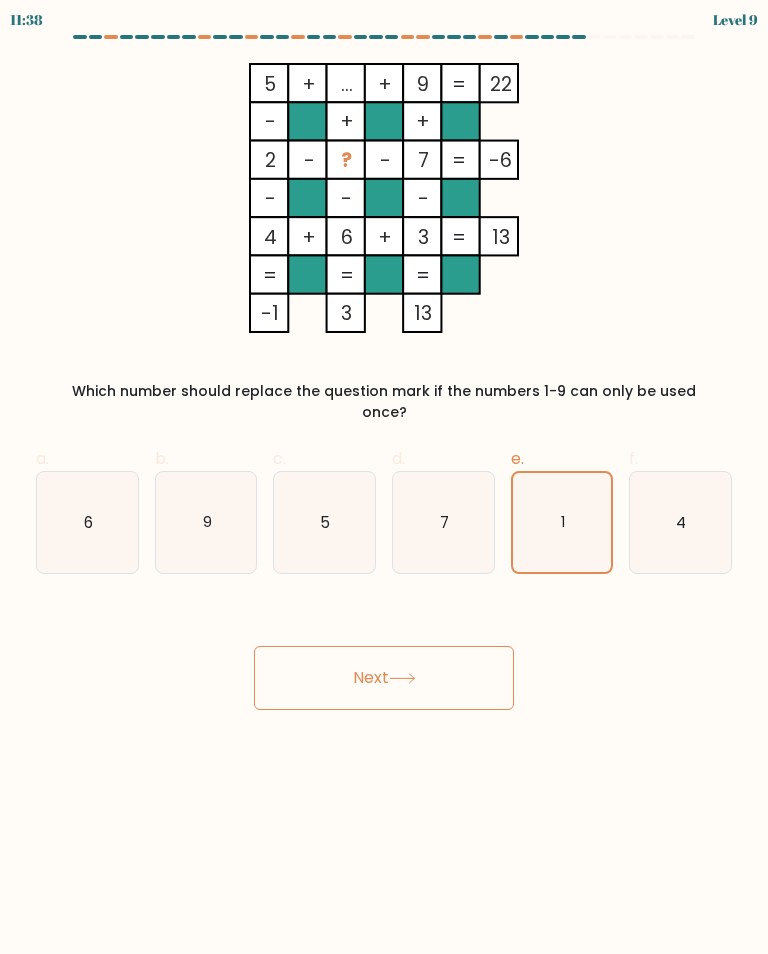 click on "Next" at bounding box center (384, 678) 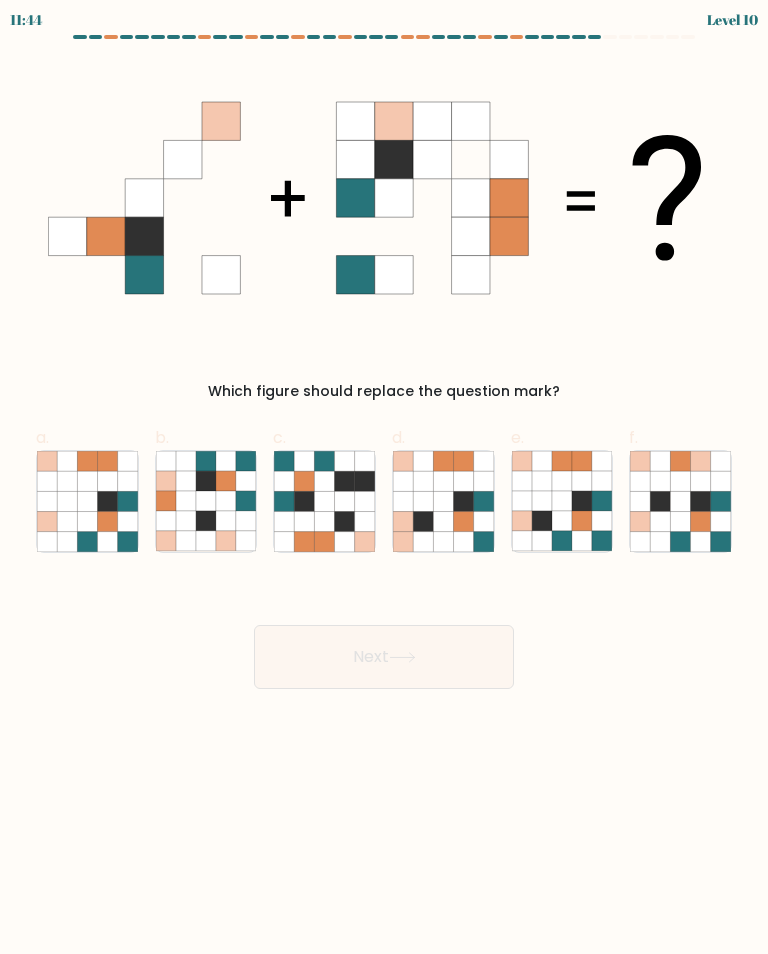 click at bounding box center (562, 501) 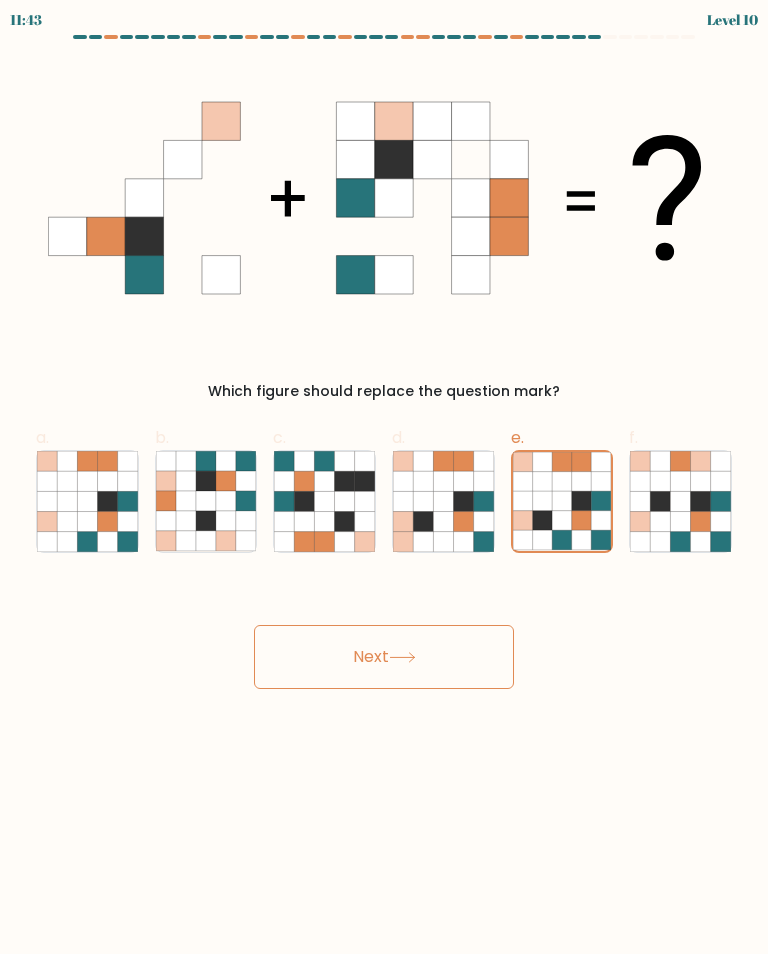 click on "Next" at bounding box center (384, 657) 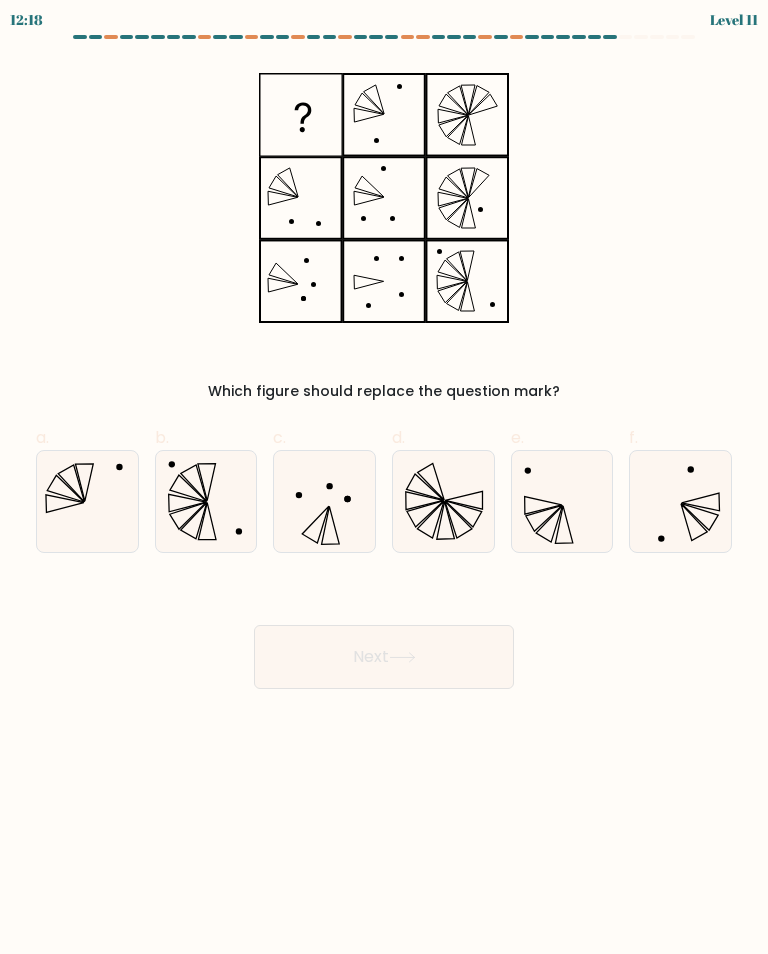 click at bounding box center [87, 501] 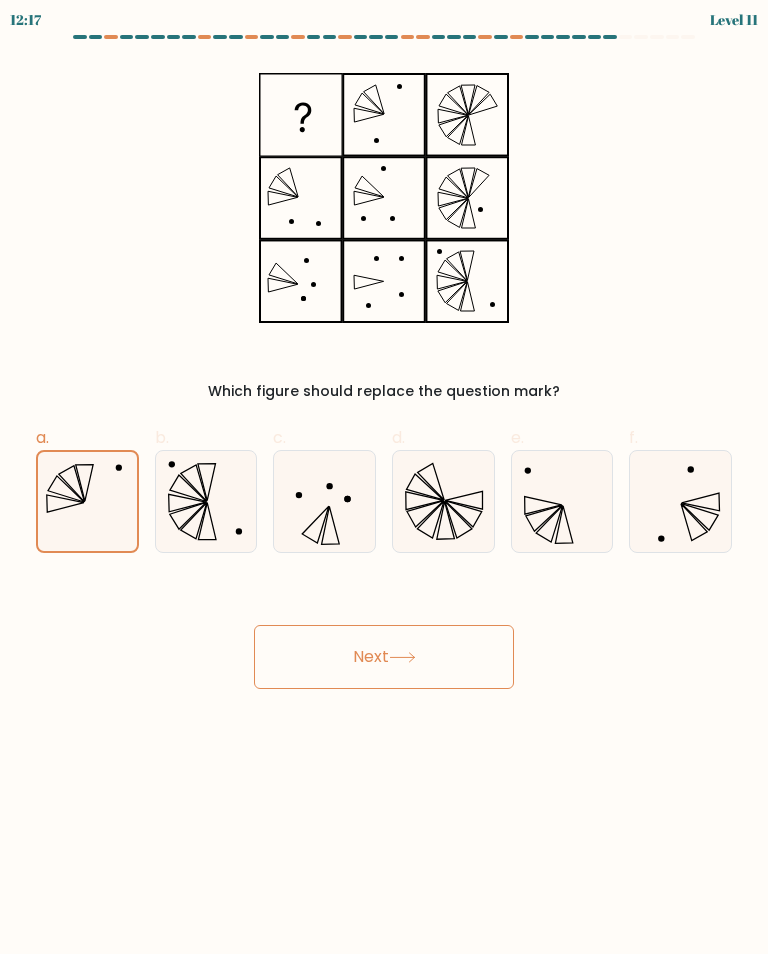 click on "Next" at bounding box center [384, 657] 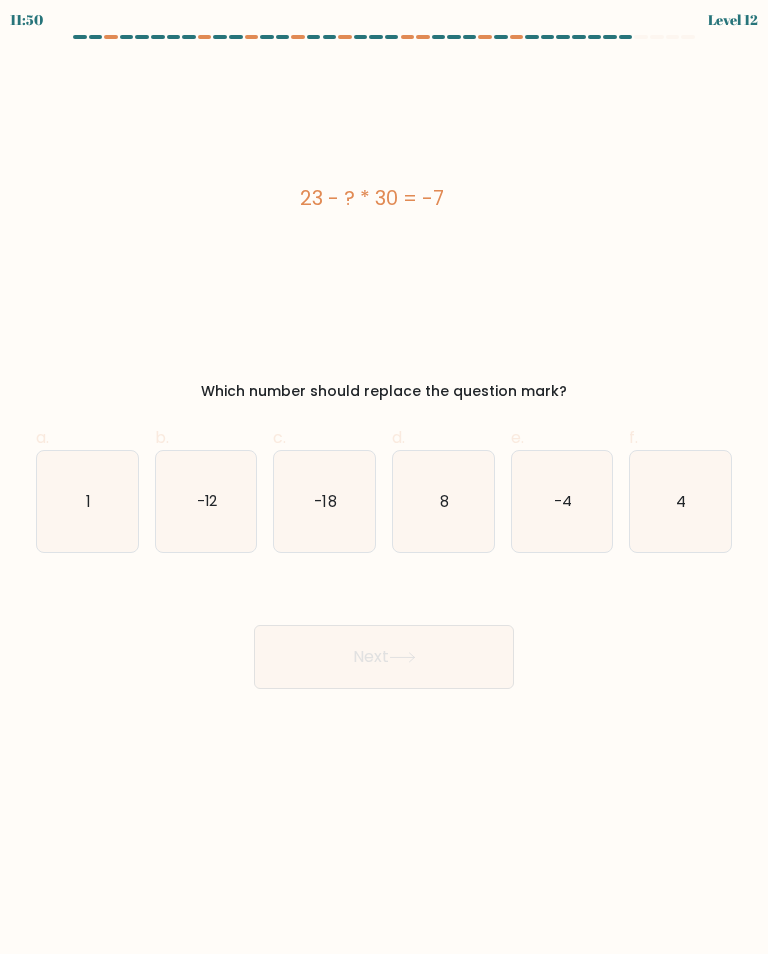 click on "-18" at bounding box center (324, 501) 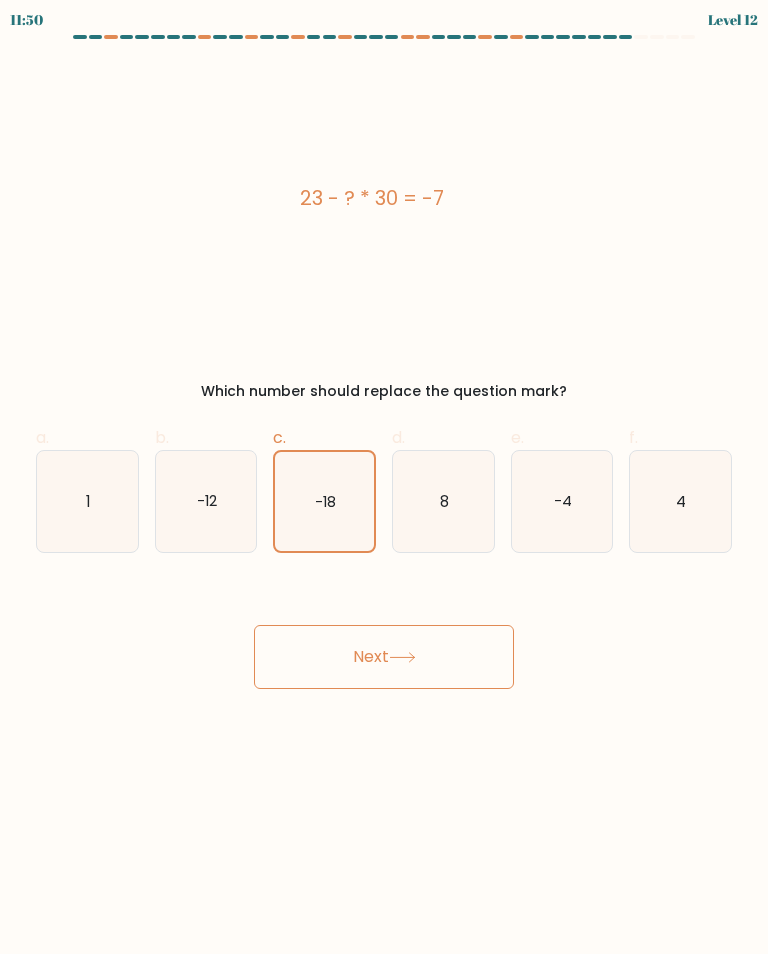 click on "Next" at bounding box center [384, 657] 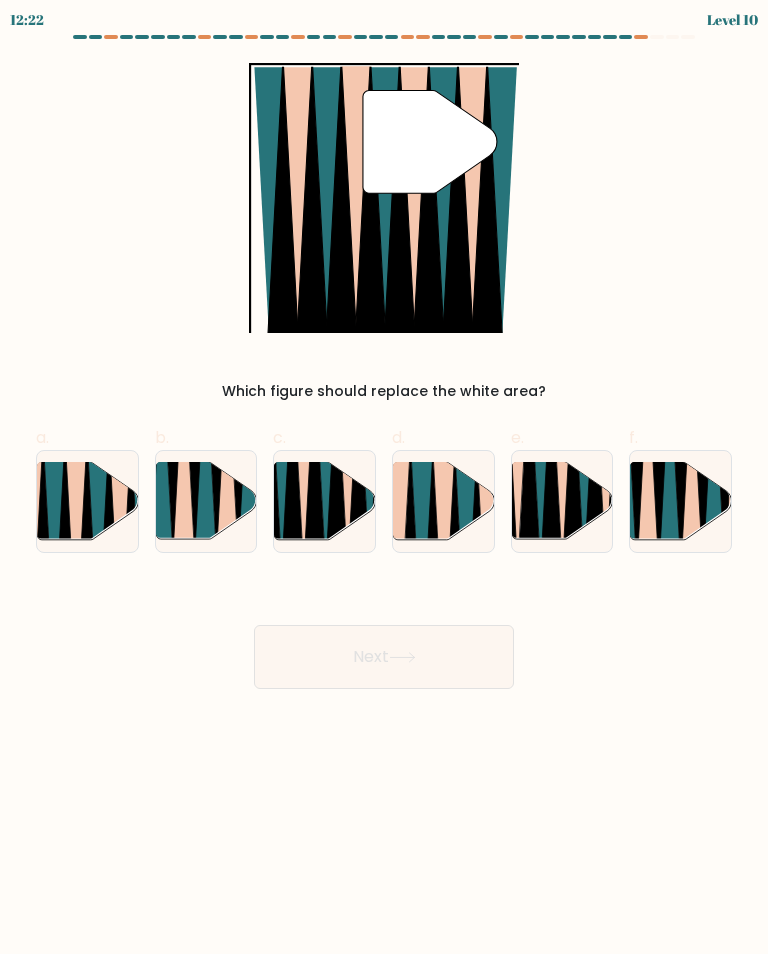 click at bounding box center (108, 546) 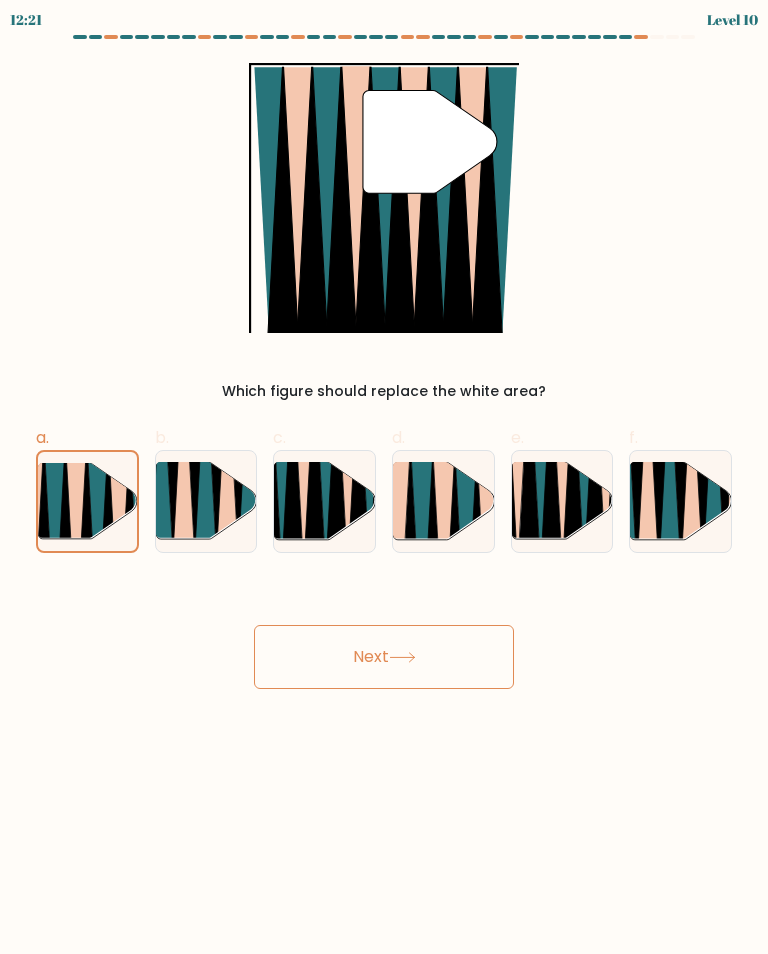 click on "Next" at bounding box center (384, 657) 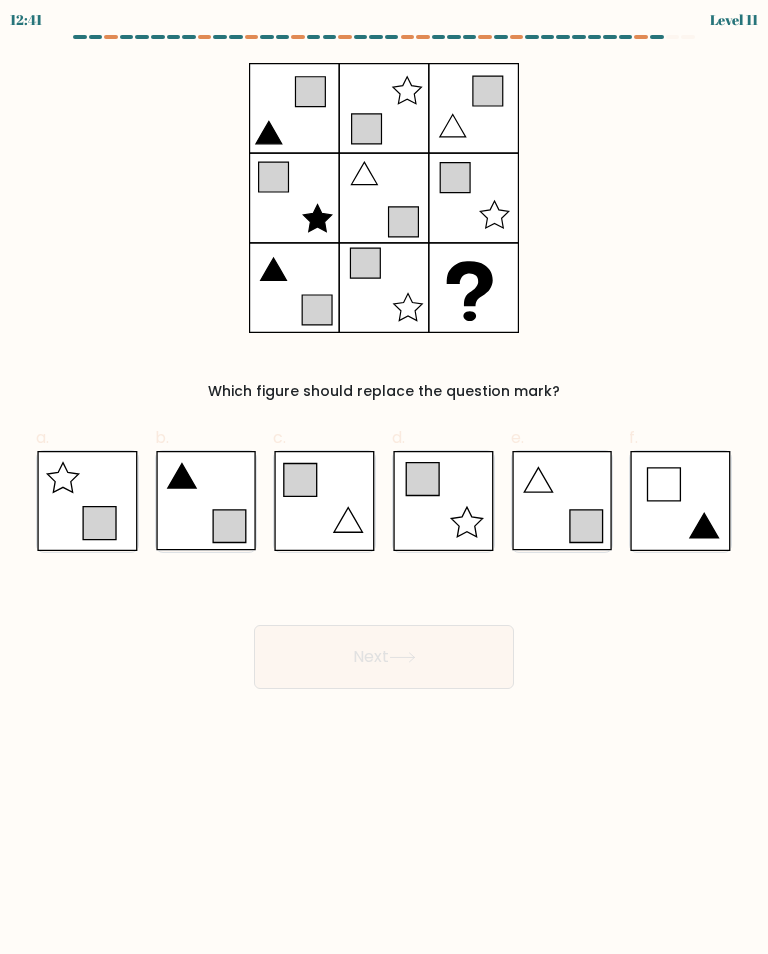 click at bounding box center (562, 501) 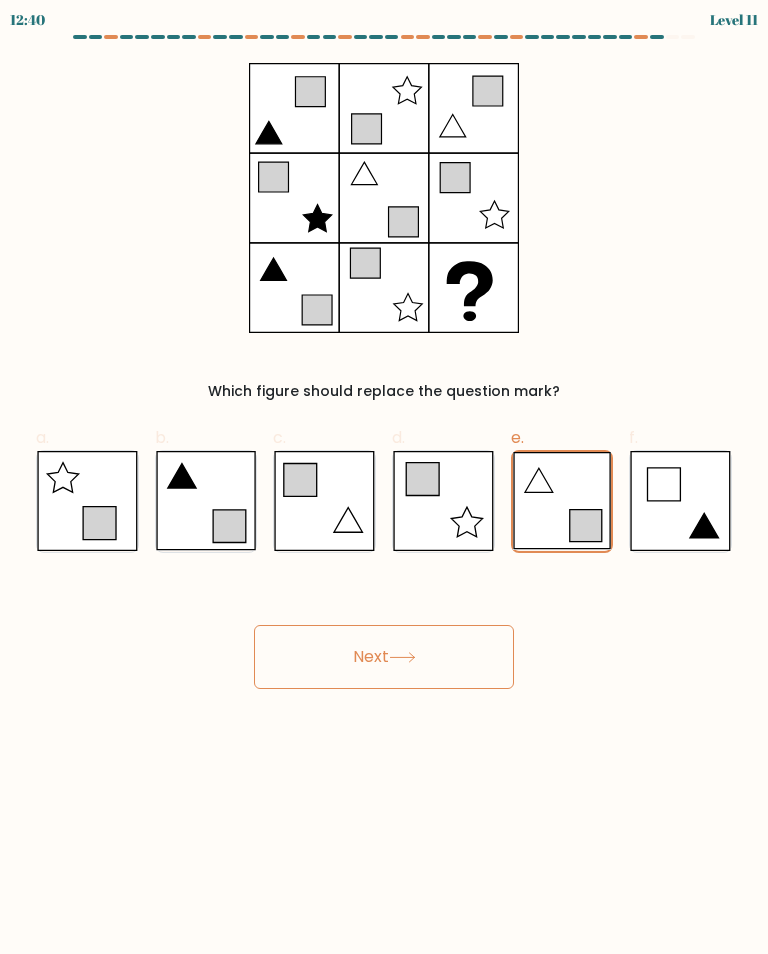 click on "Next" at bounding box center [384, 657] 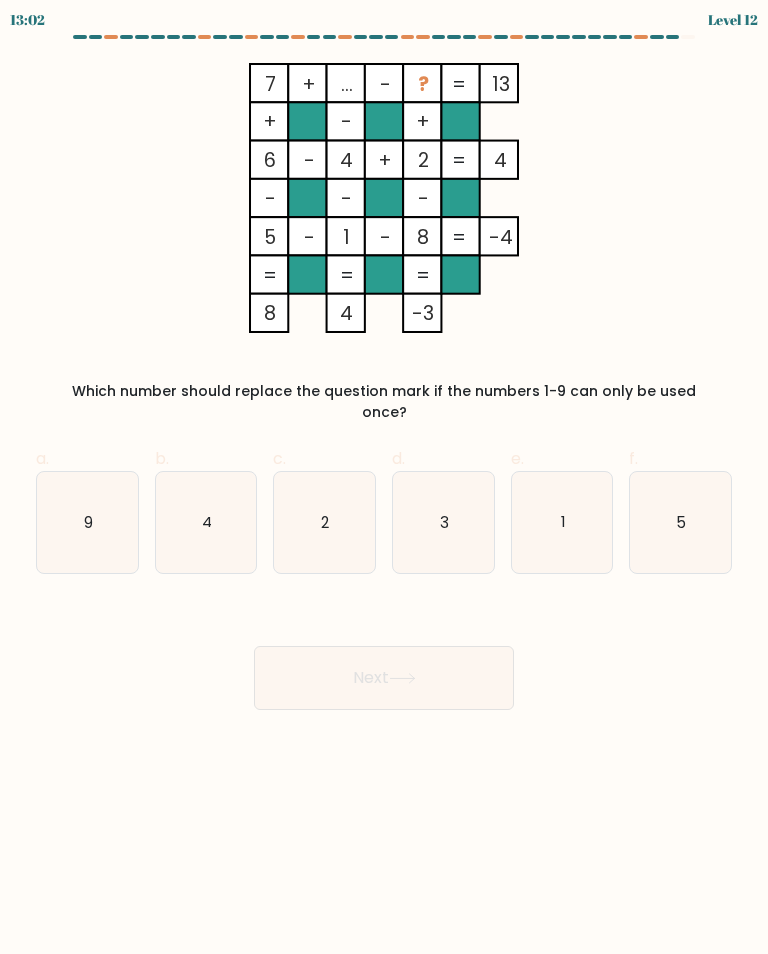 click on "3" at bounding box center [443, 522] 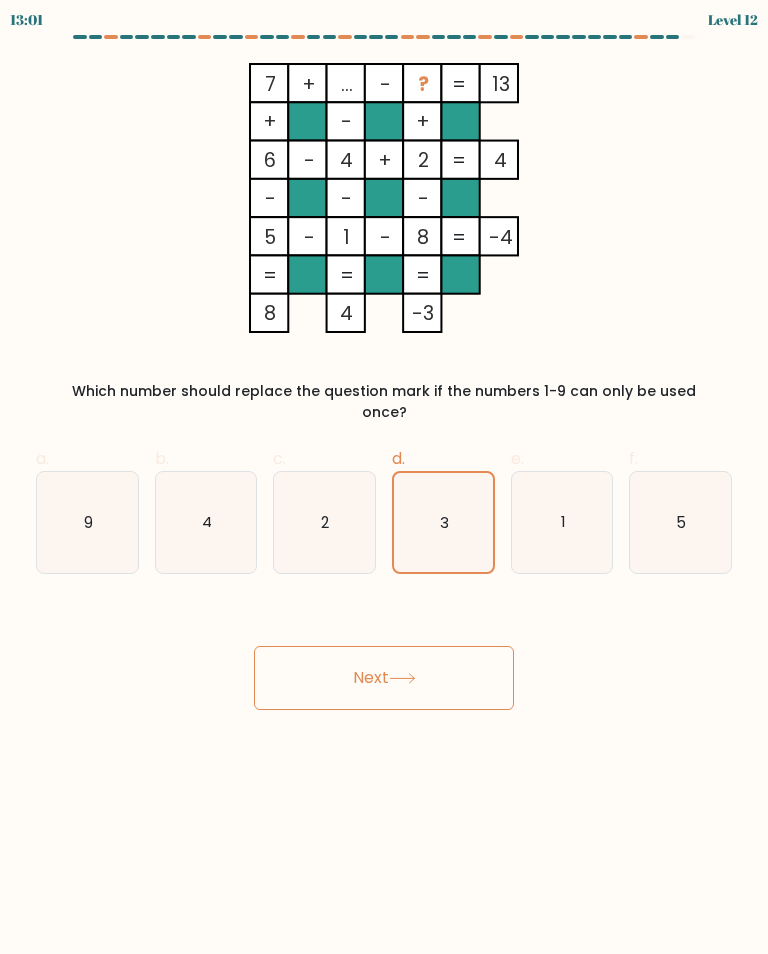 click on "Next" at bounding box center [384, 678] 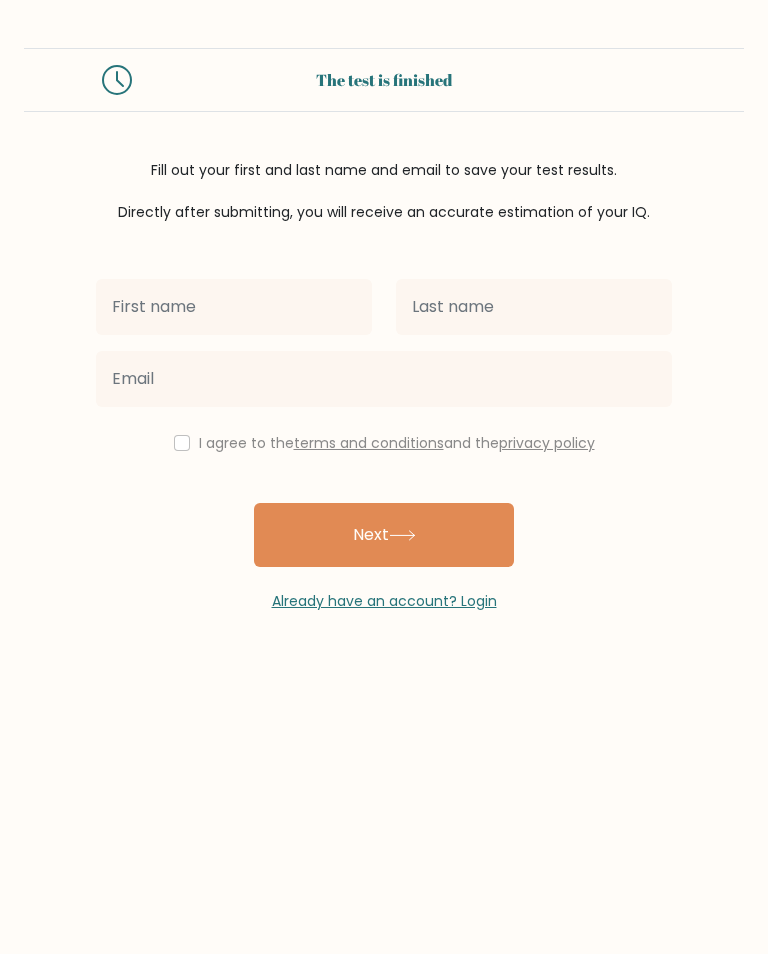 scroll, scrollTop: 0, scrollLeft: 0, axis: both 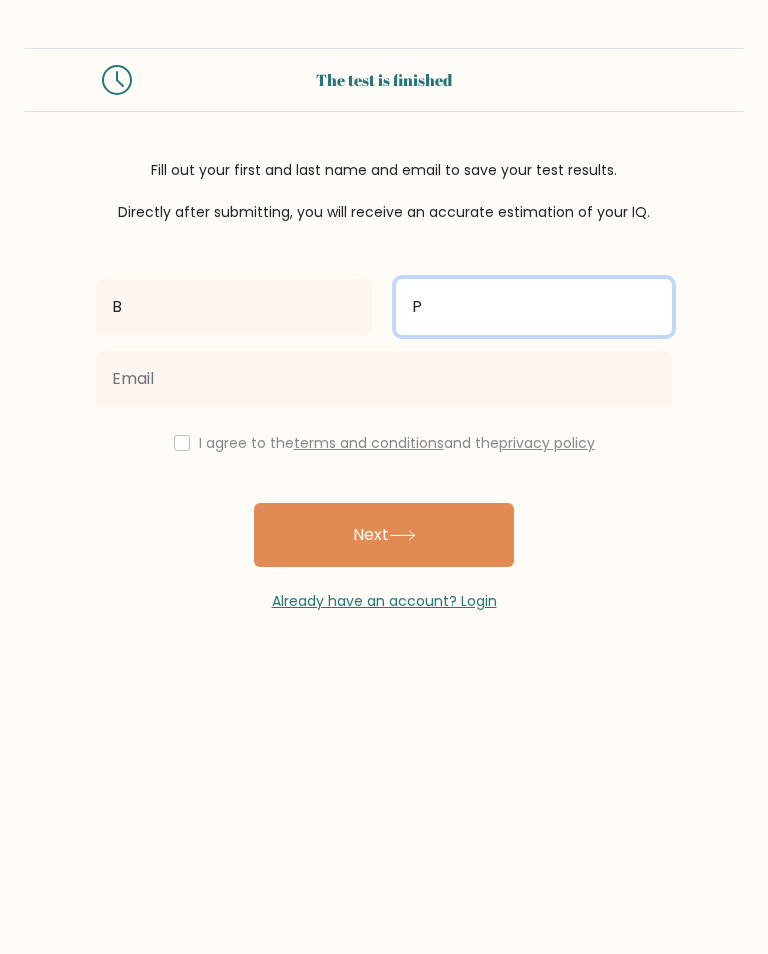 type on "P" 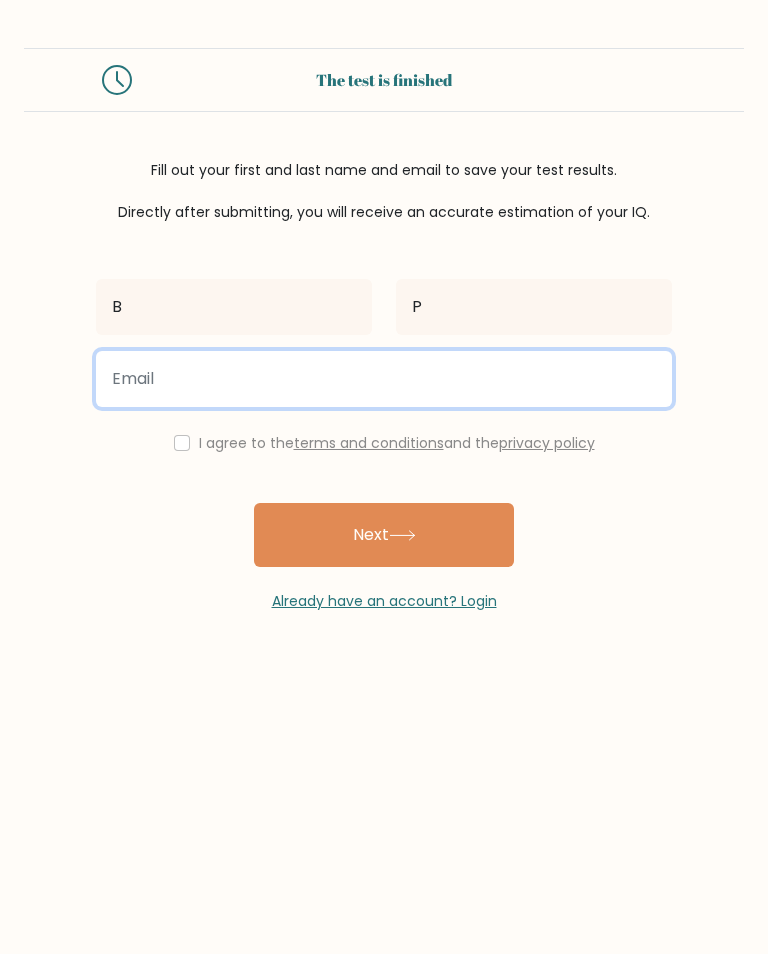 click at bounding box center (384, 379) 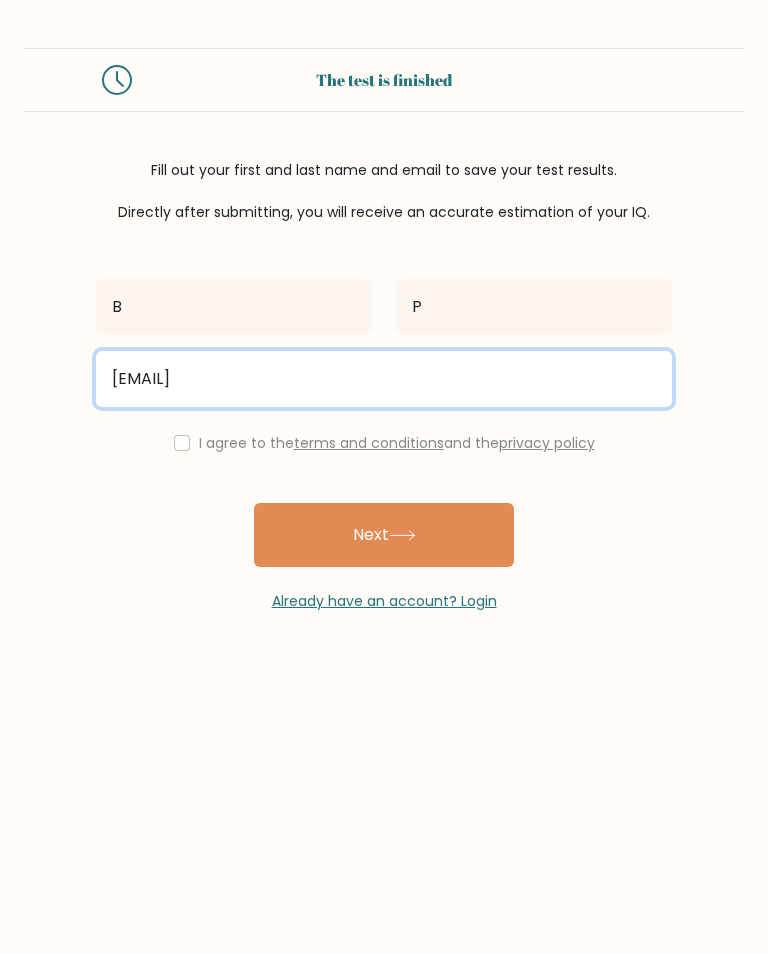 type on "betul.pulat1010@gmail.com" 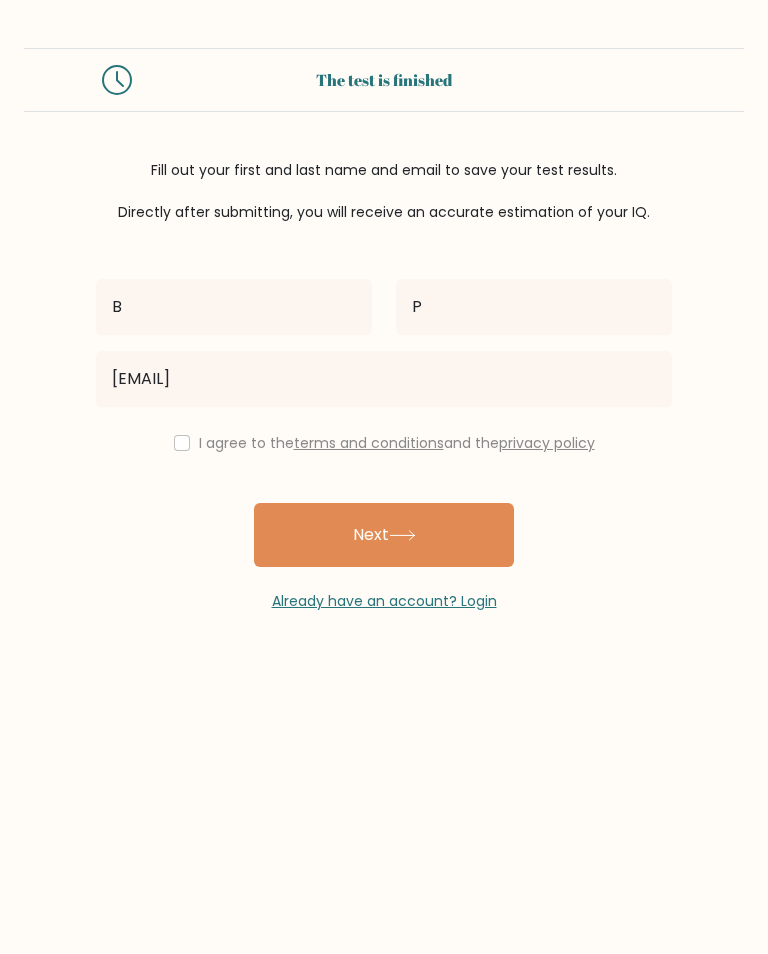 click at bounding box center [182, 443] 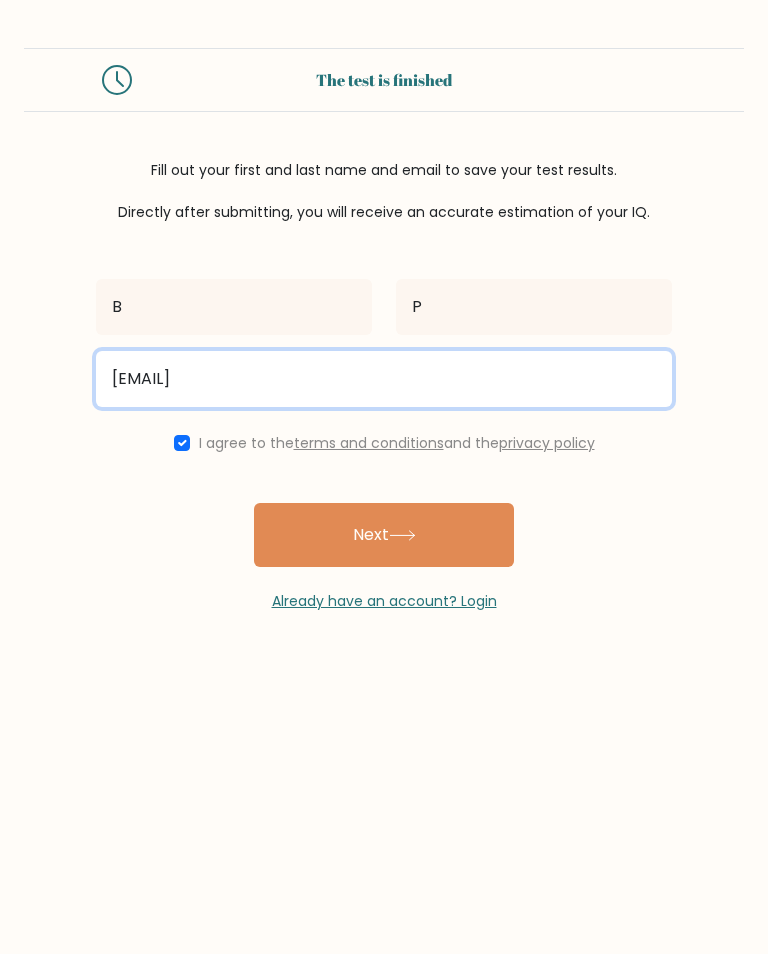 click on "betul.pulat1010@gmail.com" at bounding box center [384, 379] 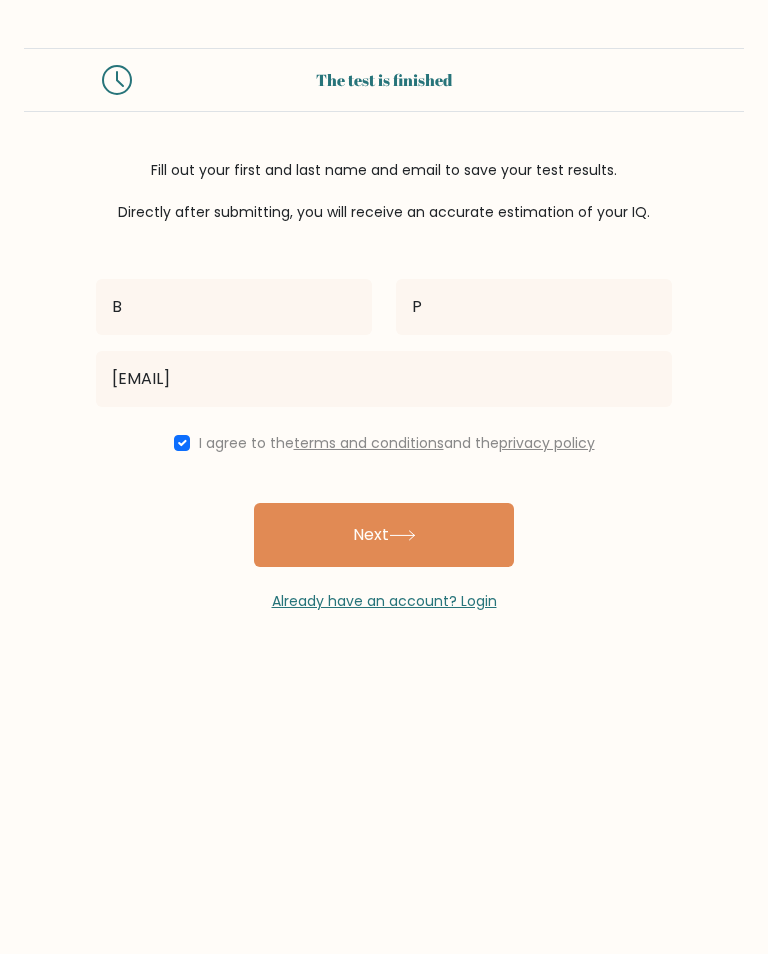 click on "Next" at bounding box center (384, 535) 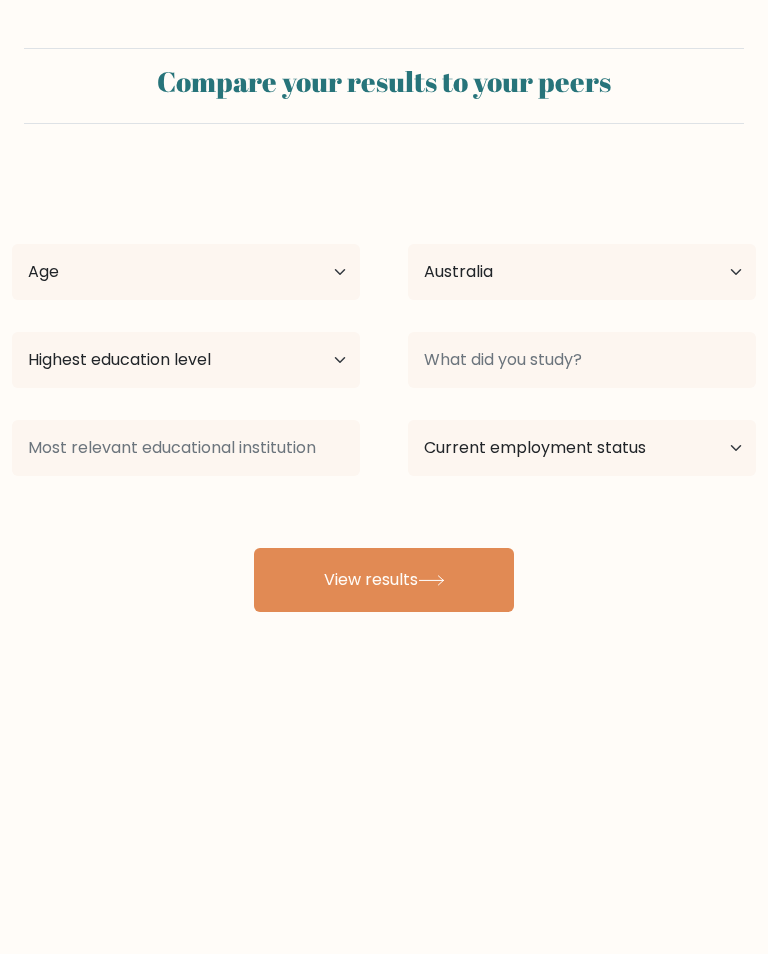 scroll, scrollTop: 0, scrollLeft: 0, axis: both 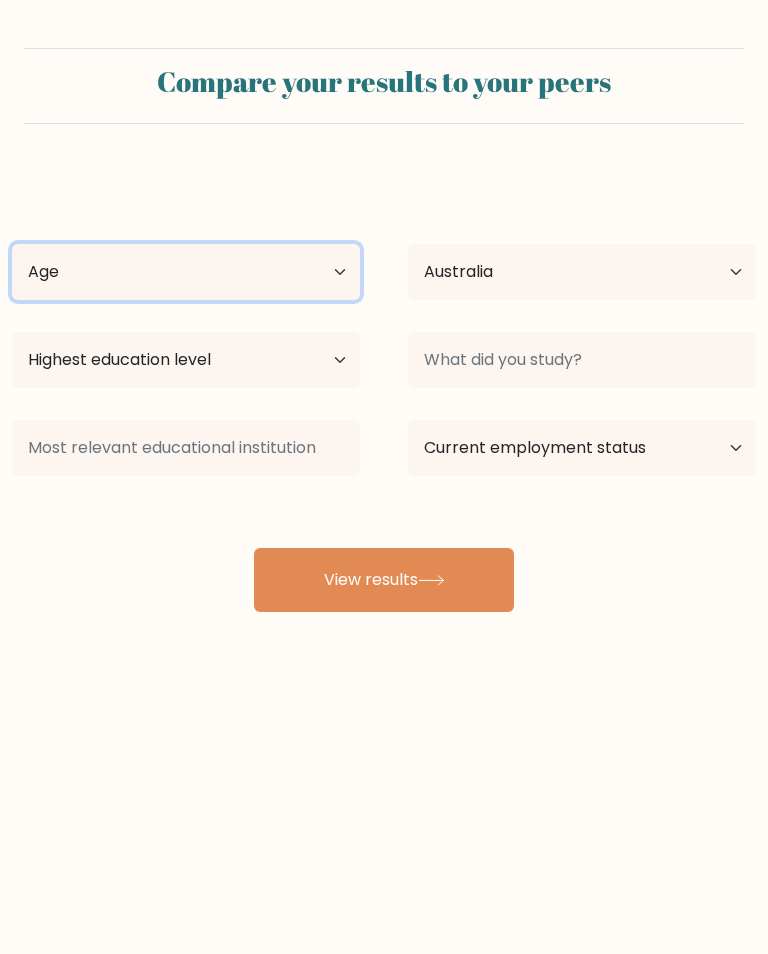 click on "Age
Under 18 years old
18-24 years old
25-34 years old
35-44 years old
45-54 years old
55-64 years old
65 years old and above" at bounding box center [186, 272] 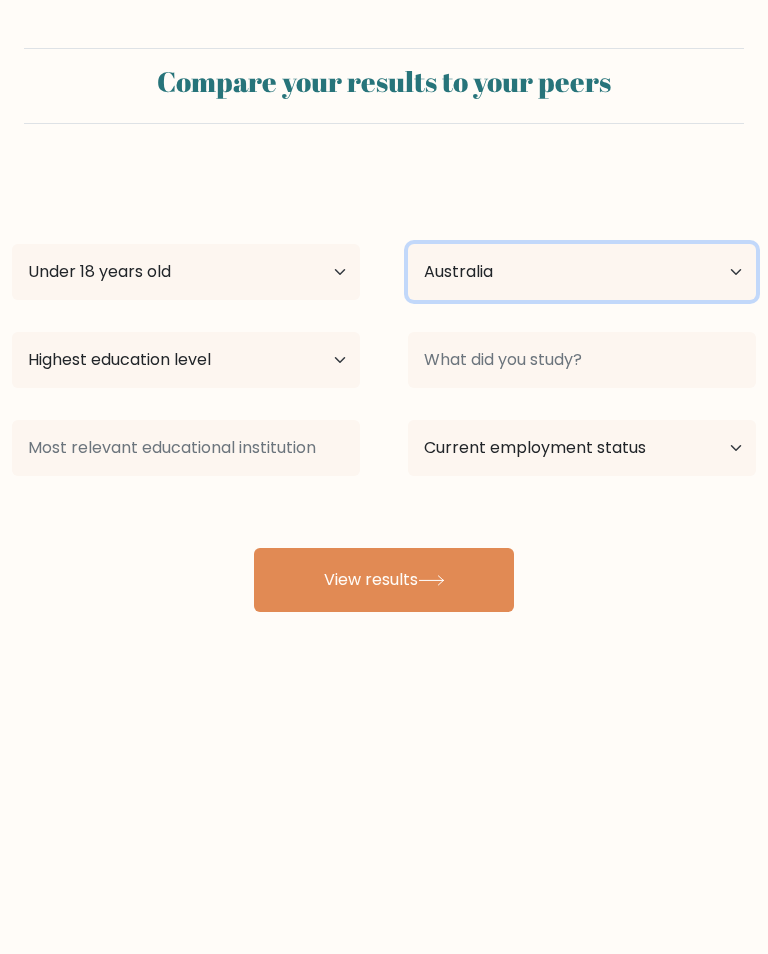 click on "Country
Afghanistan
Albania
Algeria
American Samoa
Andorra
Angola
Anguilla
Antarctica
Antigua and Barbuda
Argentina
Armenia
Aruba
Australia
Austria
Azerbaijan
Bahamas
Bahrain
Bangladesh
Barbados
Belarus
Belgium
Belize
Benin
Bermuda
Bhutan
Bolivia
Bonaire, Sint Eustatius and Saba
Bosnia and Herzegovina
Botswana
Bouvet Island
Brazil
British Indian Ocean Territory
Brunei
Bulgaria
Burkina Faso
Burundi
Cabo Verde
Cambodia
Cameroon
Canada
Cayman Islands
Central African Republic
Chad
Chile
China
Christmas Island
Cocos (Keeling) Islands
Colombia
Comoros
Congo
Congo (the Democratic Republic of the)
Cook Islands
Costa Rica
Côte d'Ivoire
Croatia
Cuba" at bounding box center [582, 272] 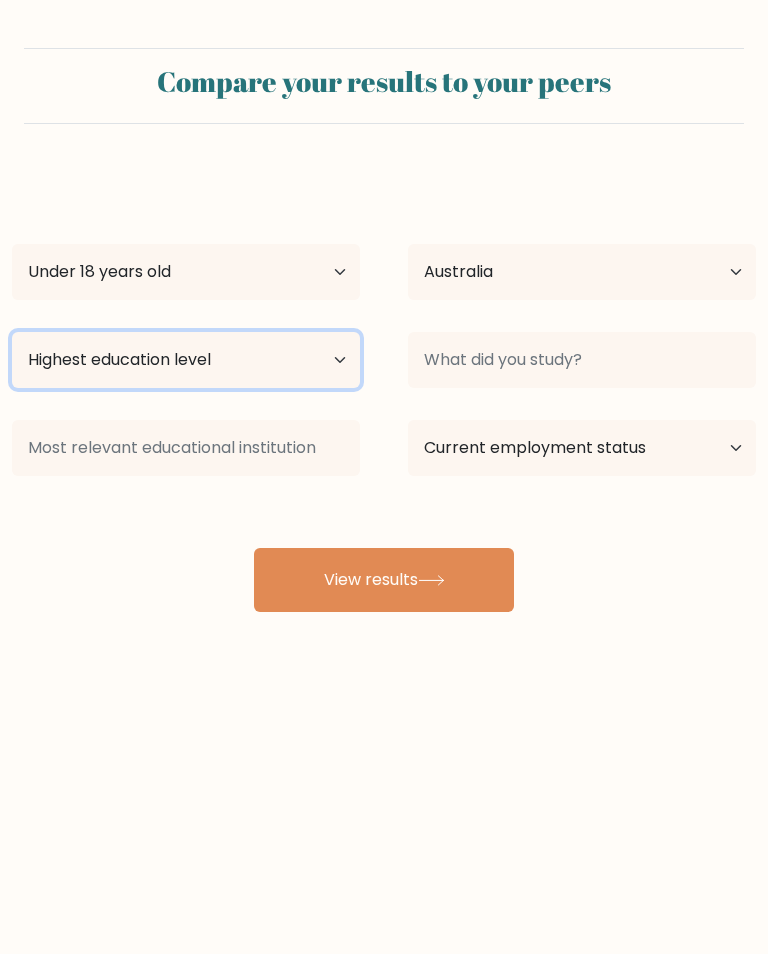 click on "Highest education level
No schooling
Primary
Lower Secondary
Upper Secondary
Occupation Specific
Bachelor's degree
Master's degree
Doctoral degree" at bounding box center (186, 360) 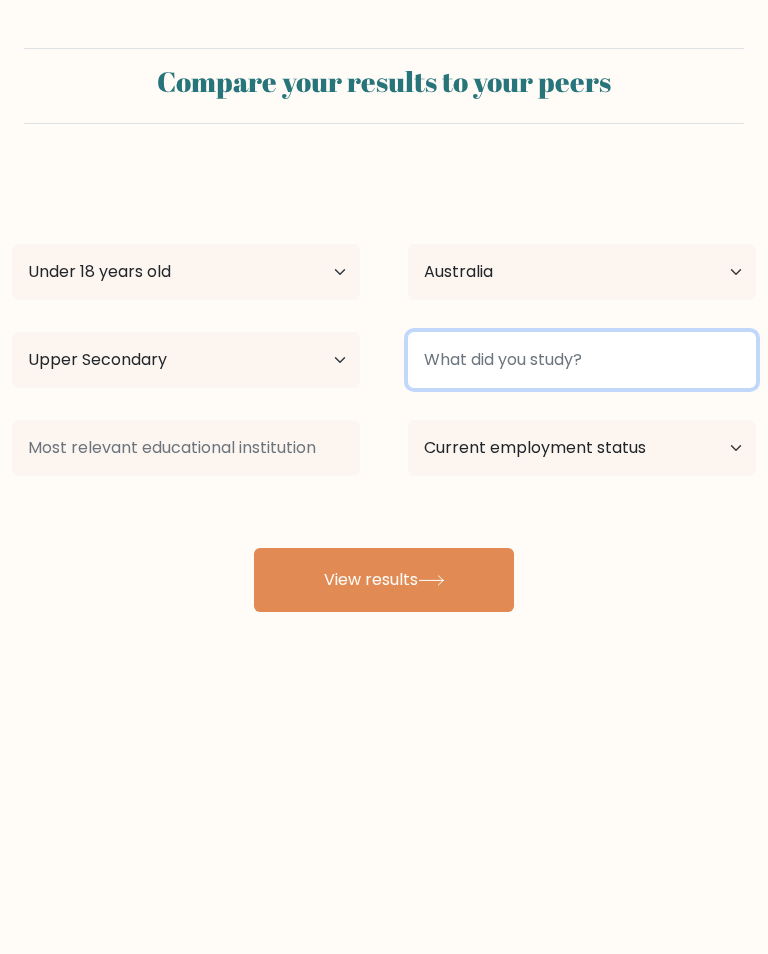 click at bounding box center [582, 360] 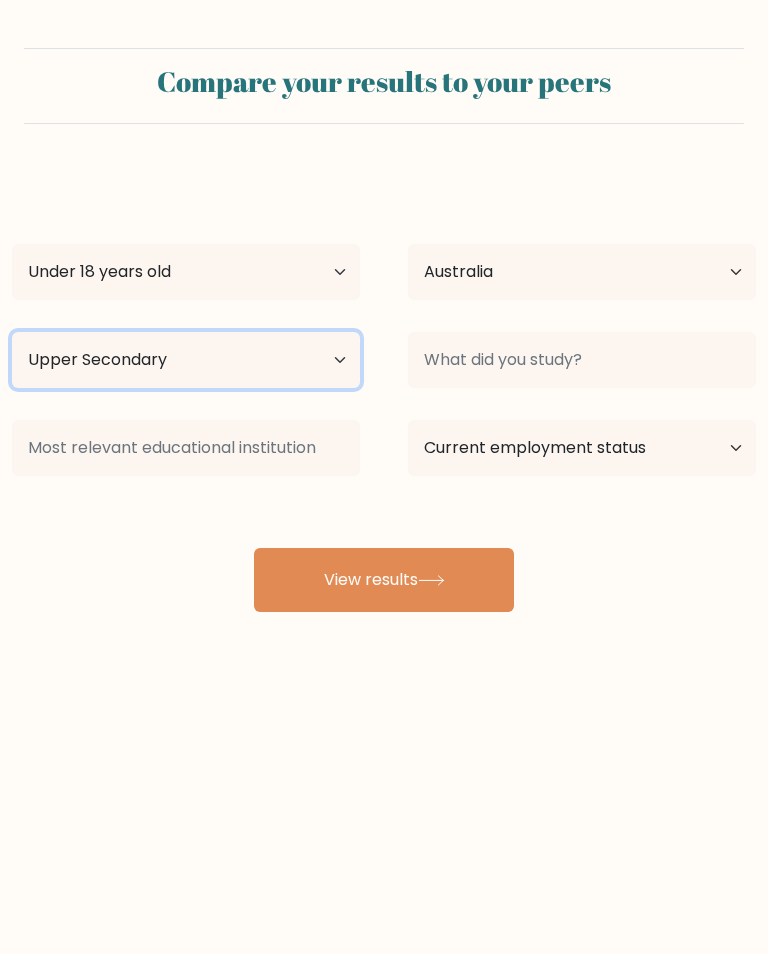 click on "Highest education level
No schooling
Primary
Lower Secondary
Upper Secondary
Occupation Specific
Bachelor's degree
Master's degree
Doctoral degree" at bounding box center [186, 360] 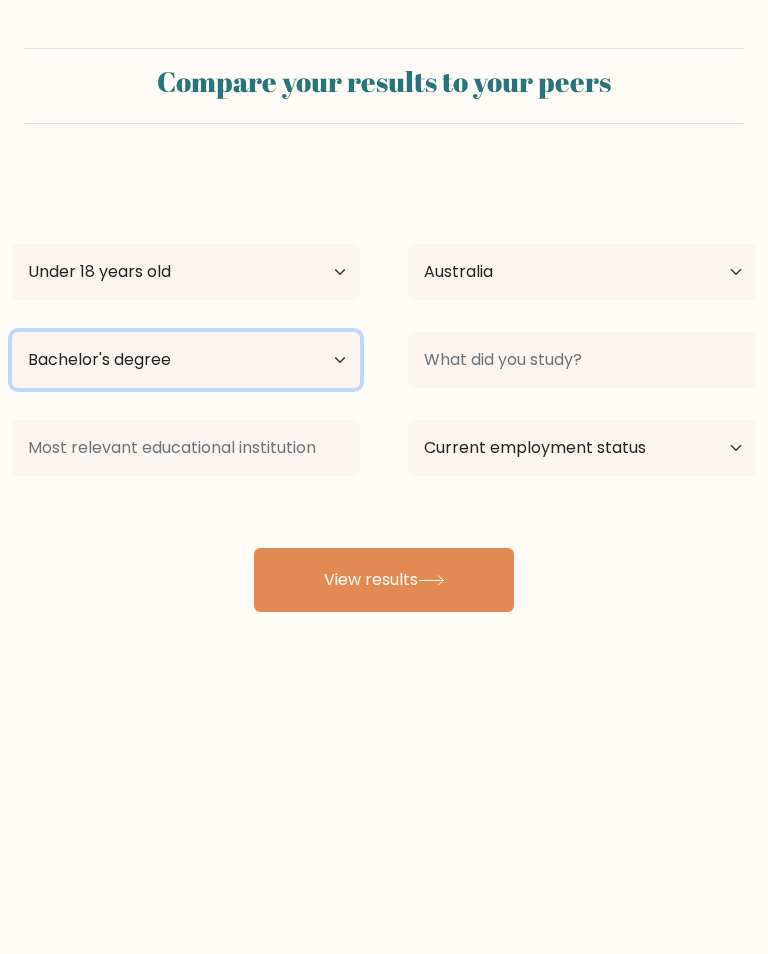click on "Highest education level
No schooling
Primary
Lower Secondary
Upper Secondary
Occupation Specific
Bachelor's degree
Master's degree
Doctoral degree" at bounding box center [186, 360] 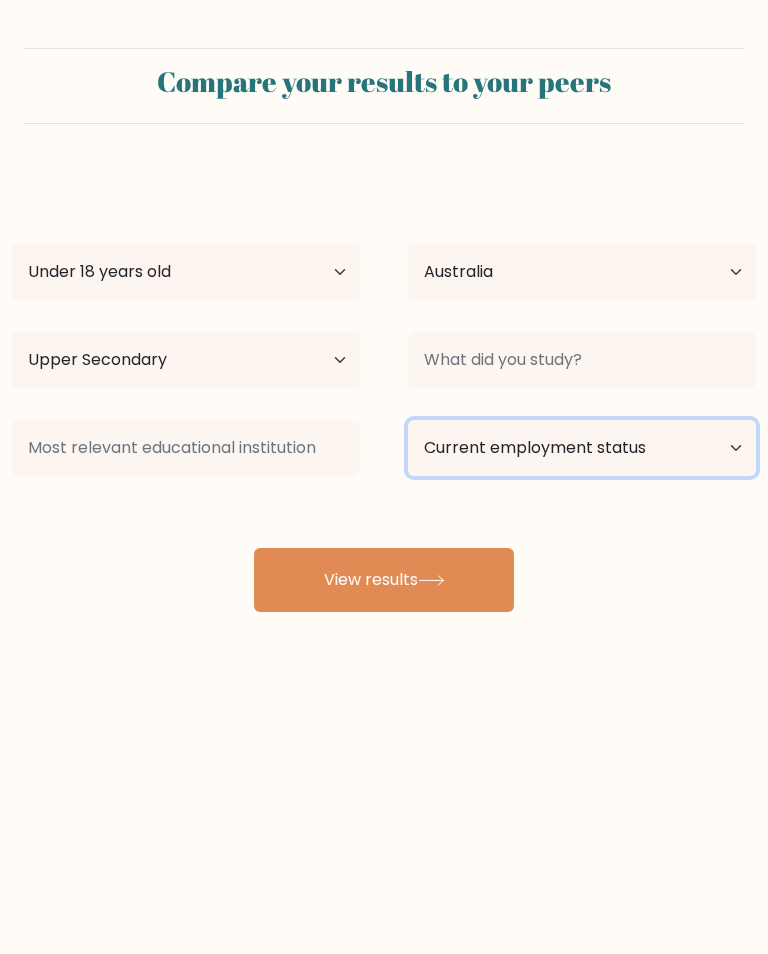 click on "Current employment status
Employed
Student
Retired
Other / prefer not to answer" at bounding box center [582, 448] 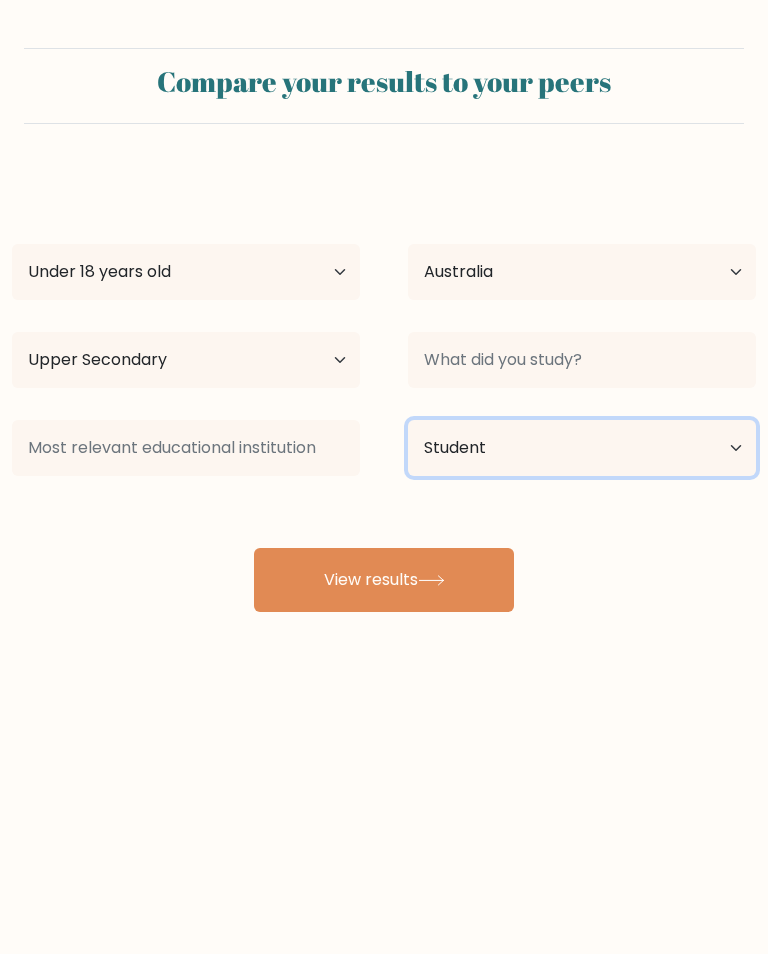 click on "Current employment status
Employed
Student
Retired
Other / prefer not to answer" at bounding box center [582, 448] 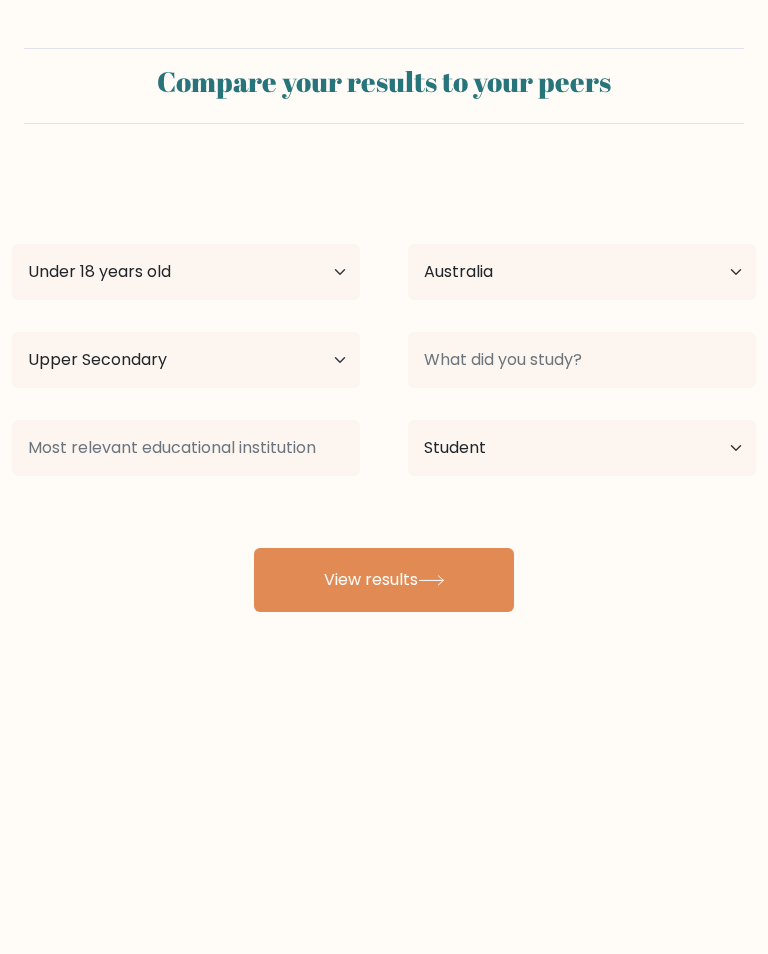 click on "View results" at bounding box center (384, 580) 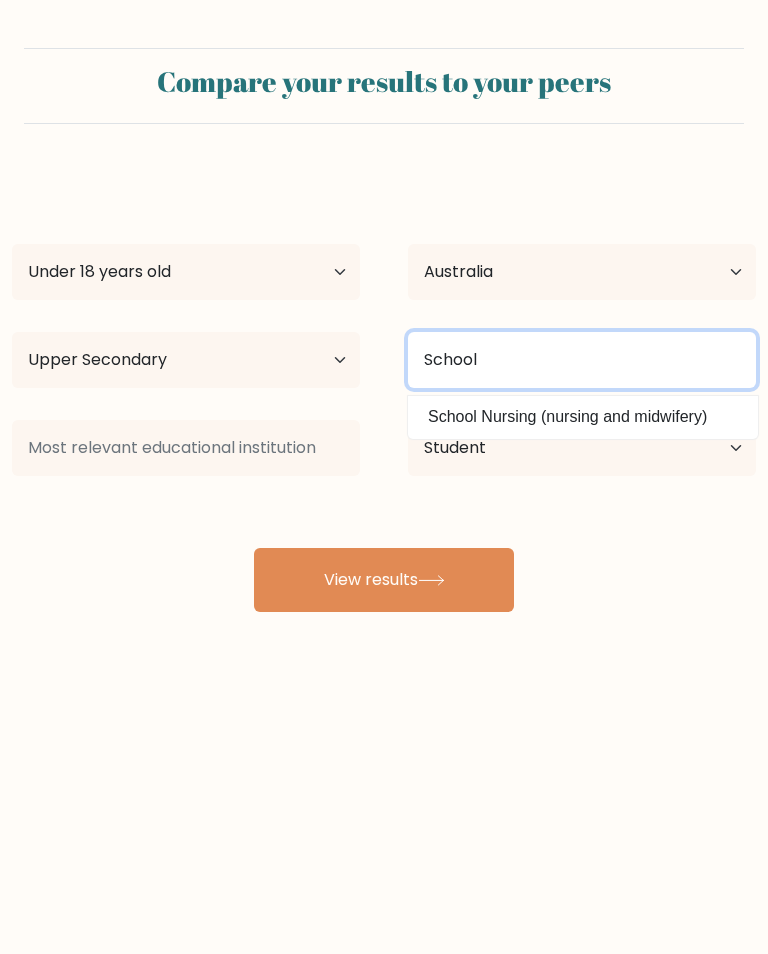 type on "School" 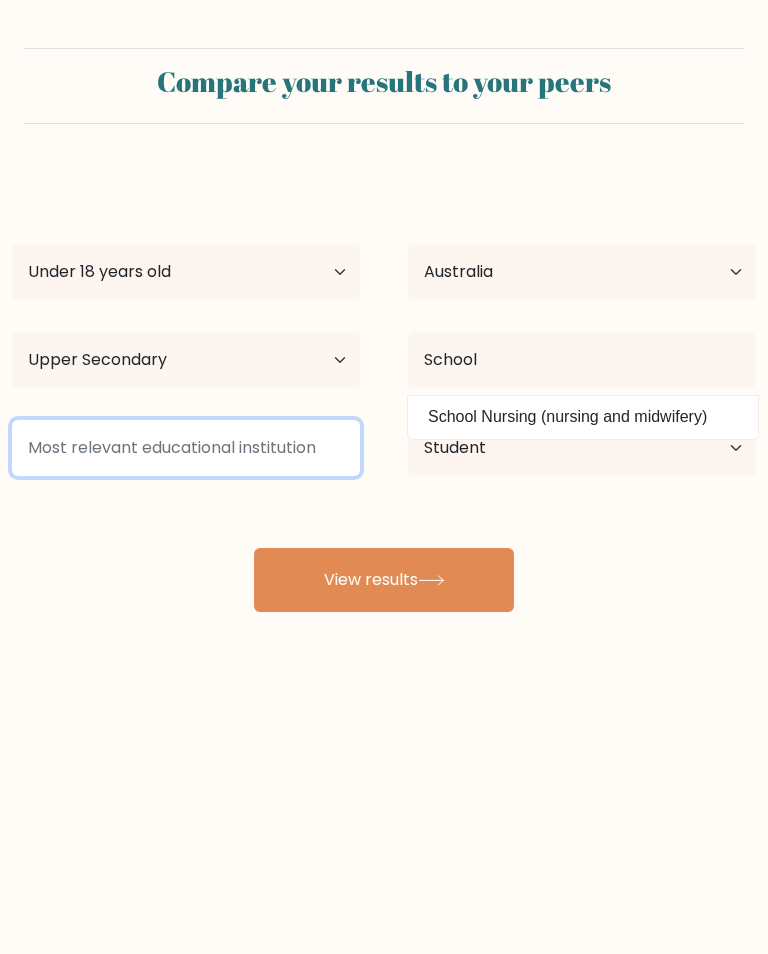 click at bounding box center [186, 448] 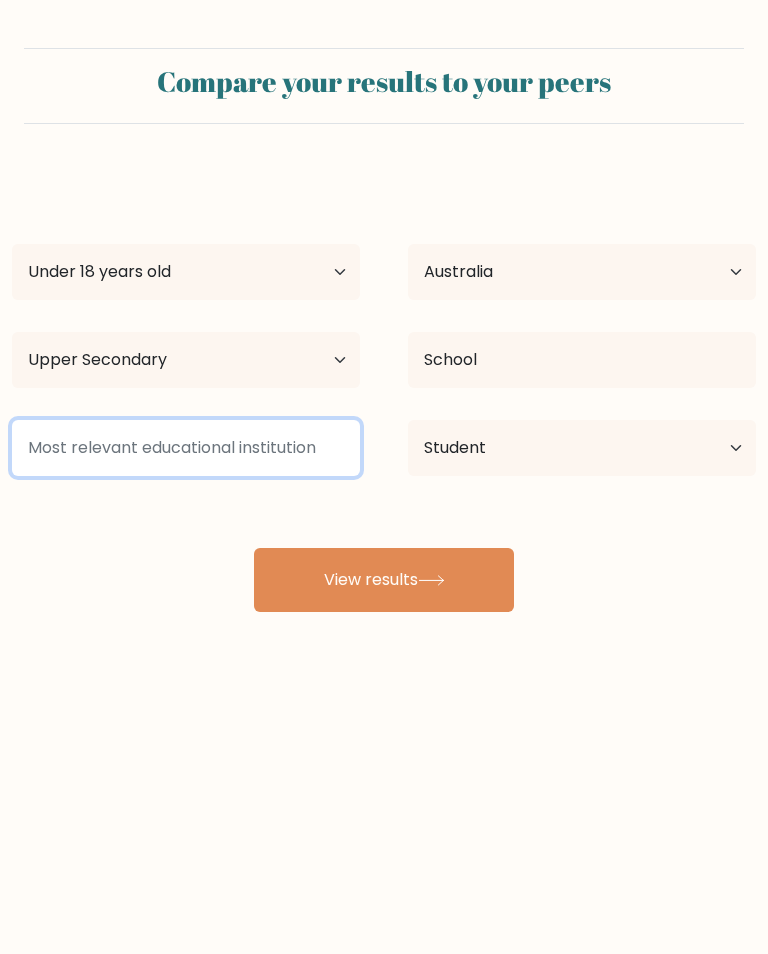click on "View results" at bounding box center (384, 580) 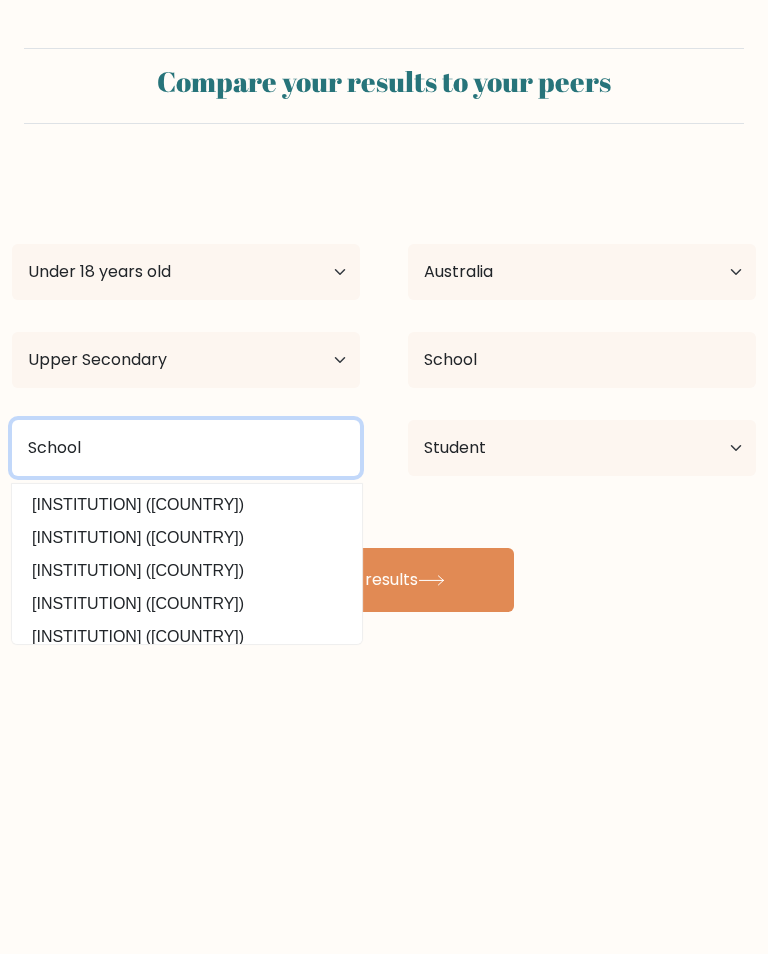 type on "School" 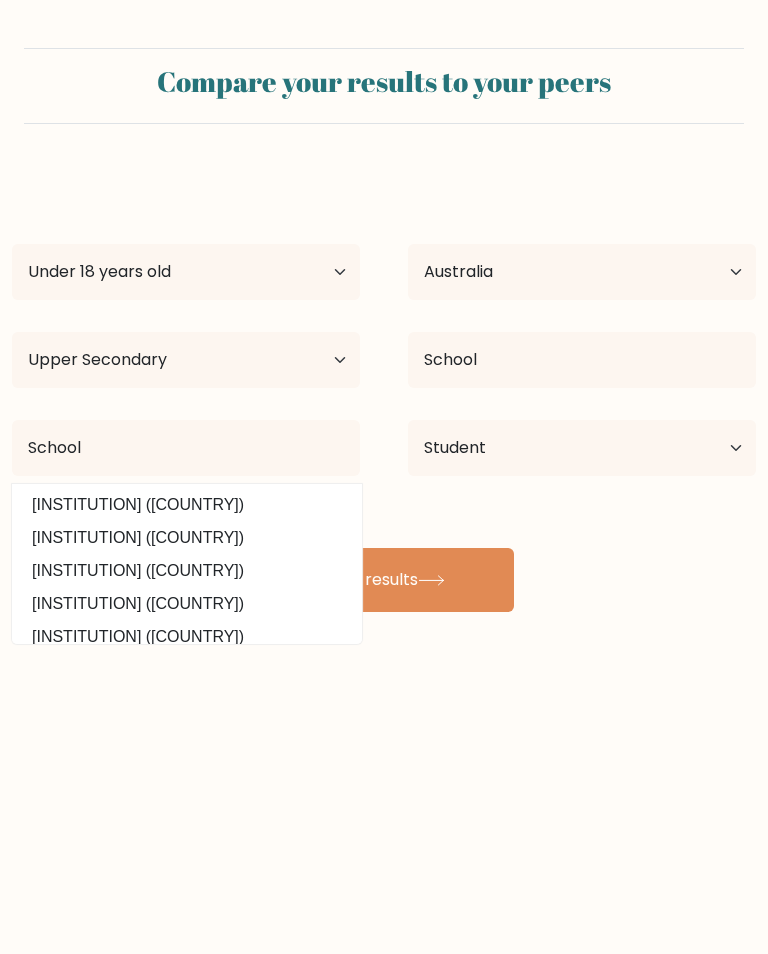 click on "View results" at bounding box center [384, 580] 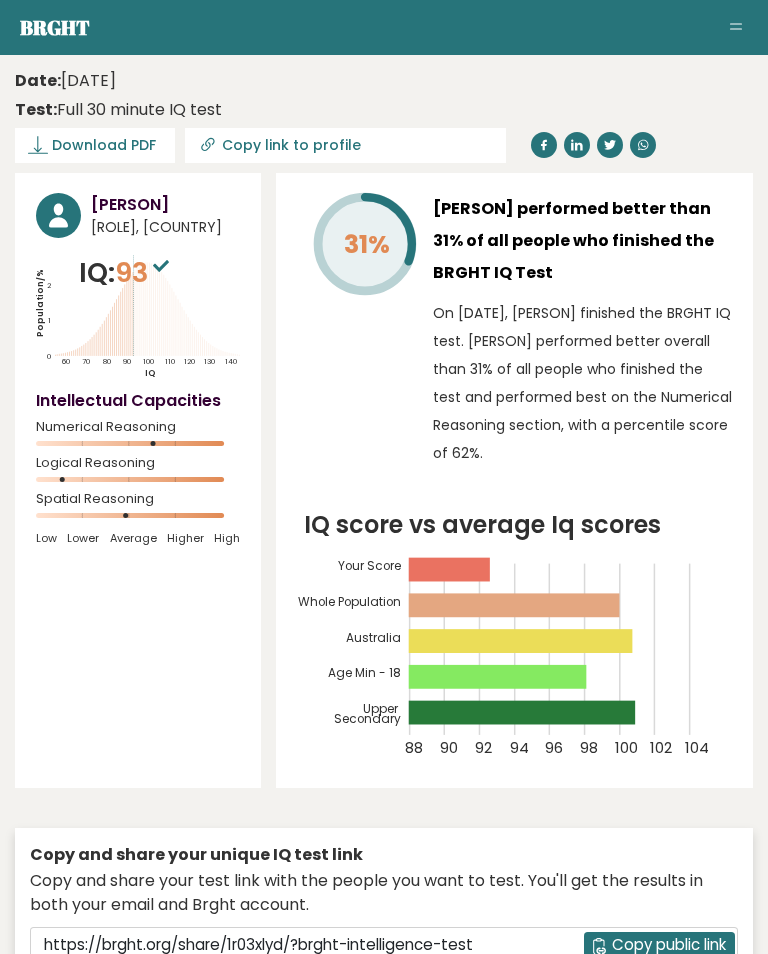 scroll, scrollTop: 0, scrollLeft: 0, axis: both 